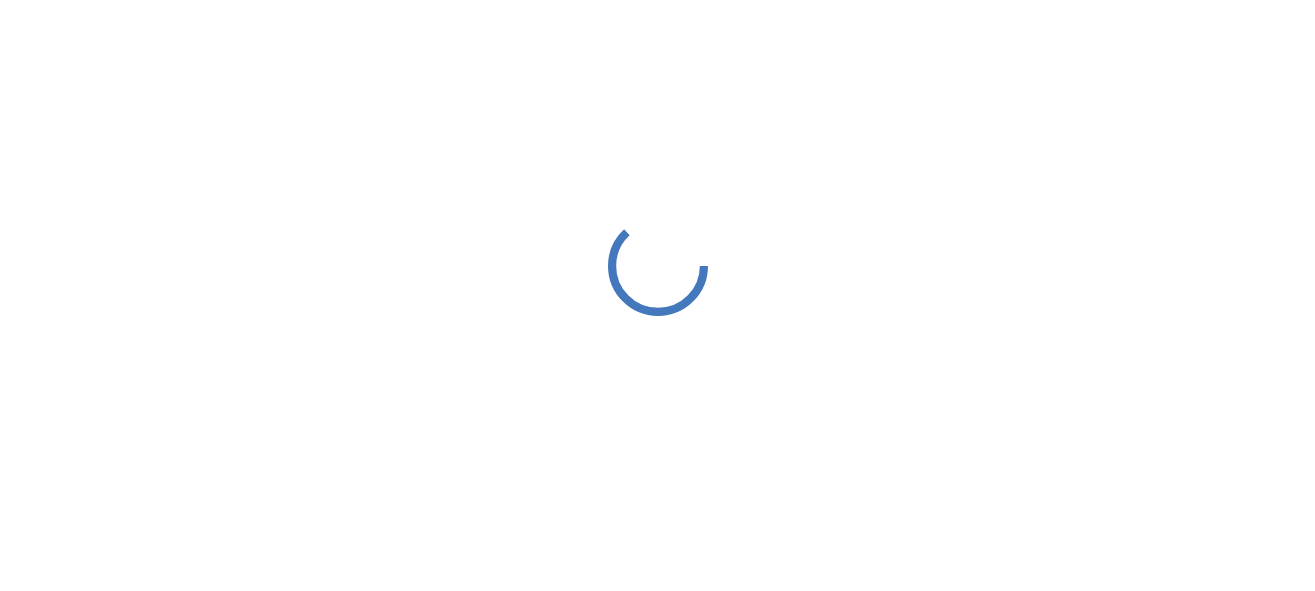 scroll, scrollTop: 0, scrollLeft: 0, axis: both 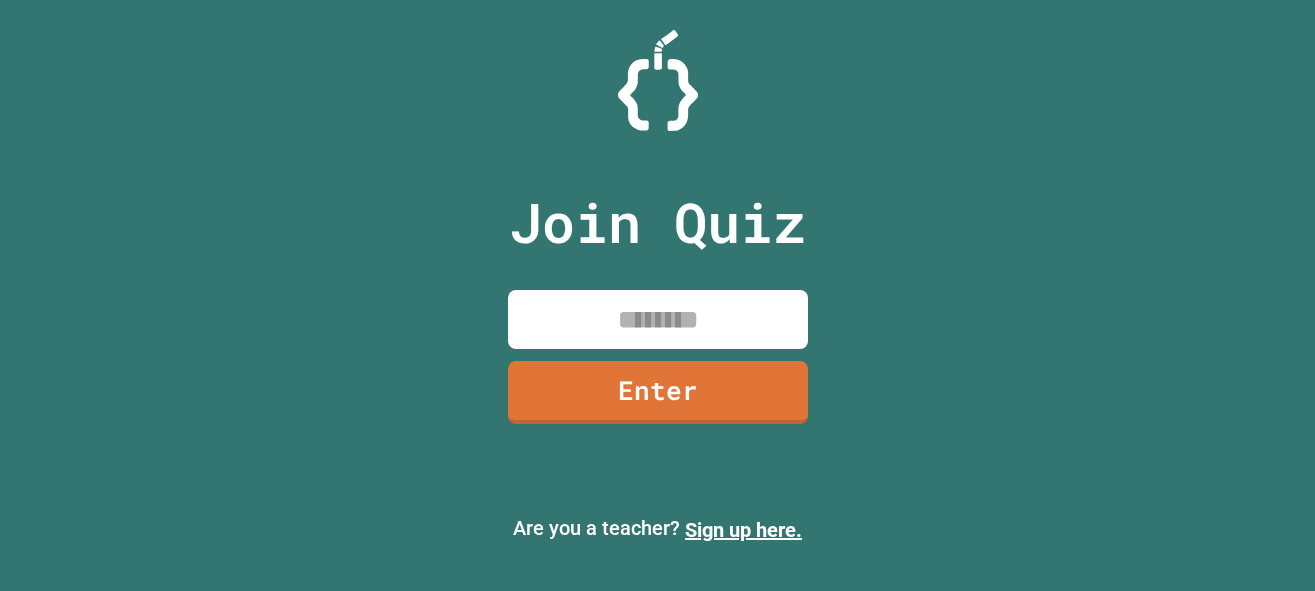 click at bounding box center [658, 319] 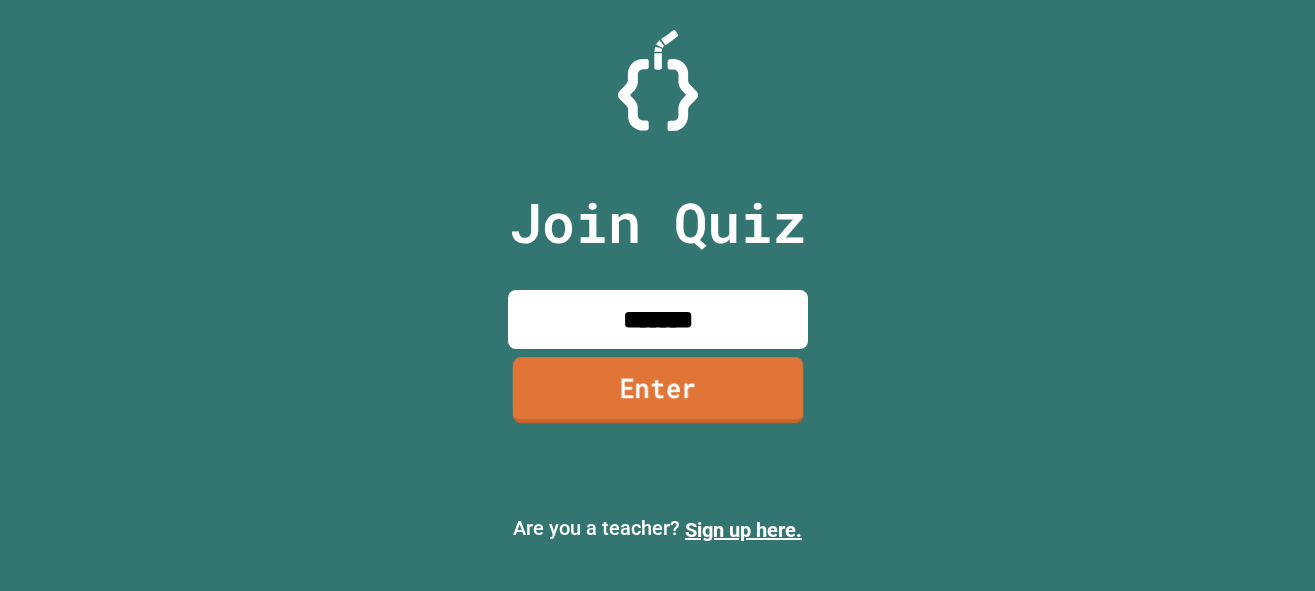 click on "Enter" at bounding box center [657, 390] 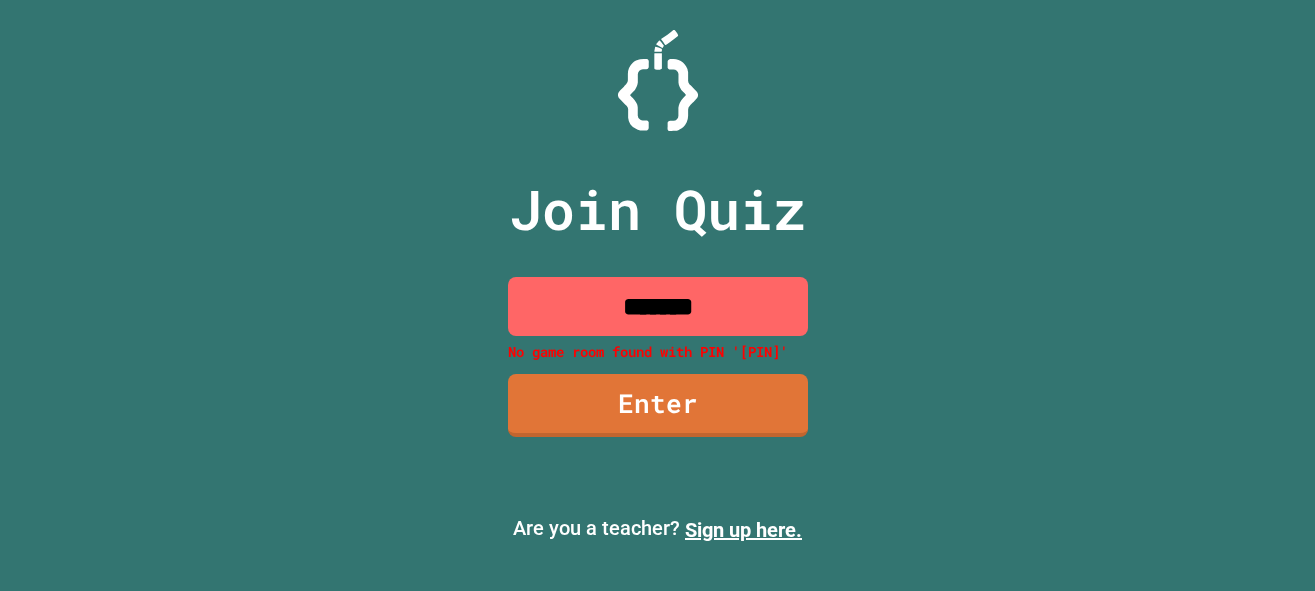 click on "*******" at bounding box center (658, 306) 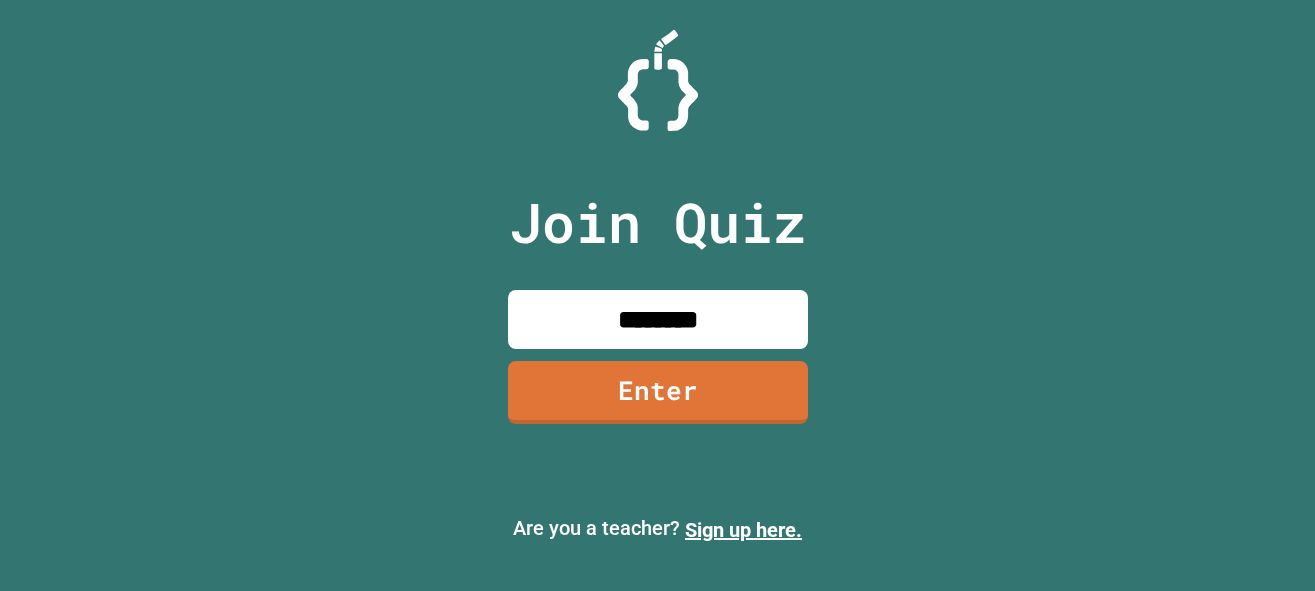 type on "********" 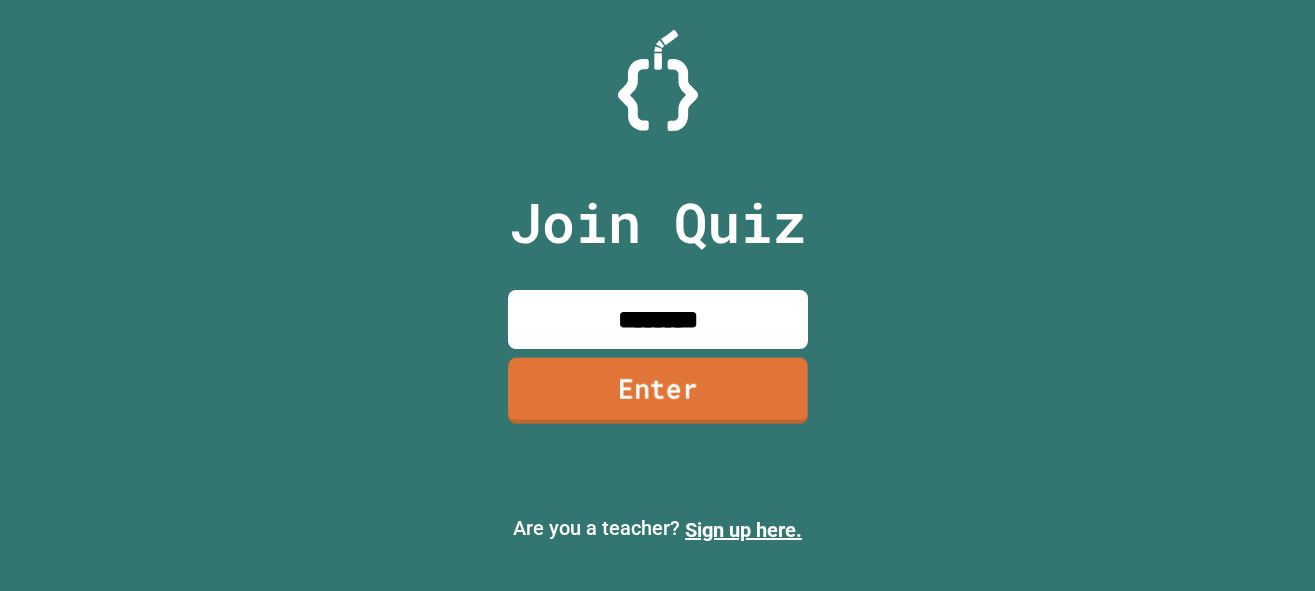 click on "Enter" at bounding box center (658, 390) 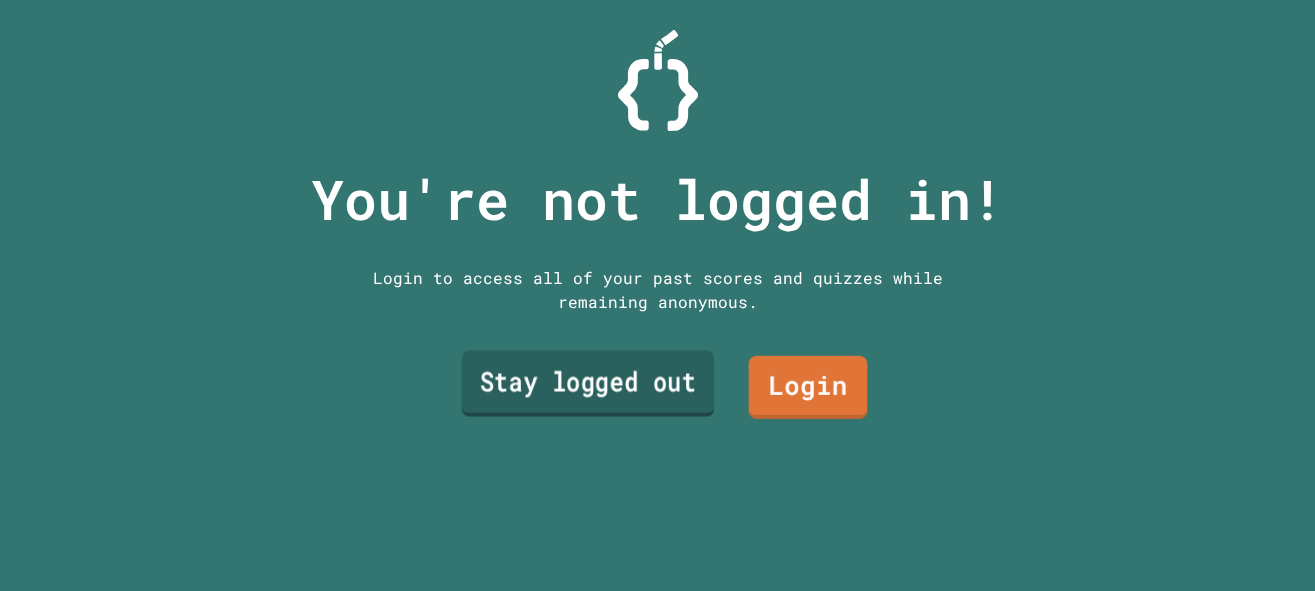 click on "Stay logged out" at bounding box center [587, 384] 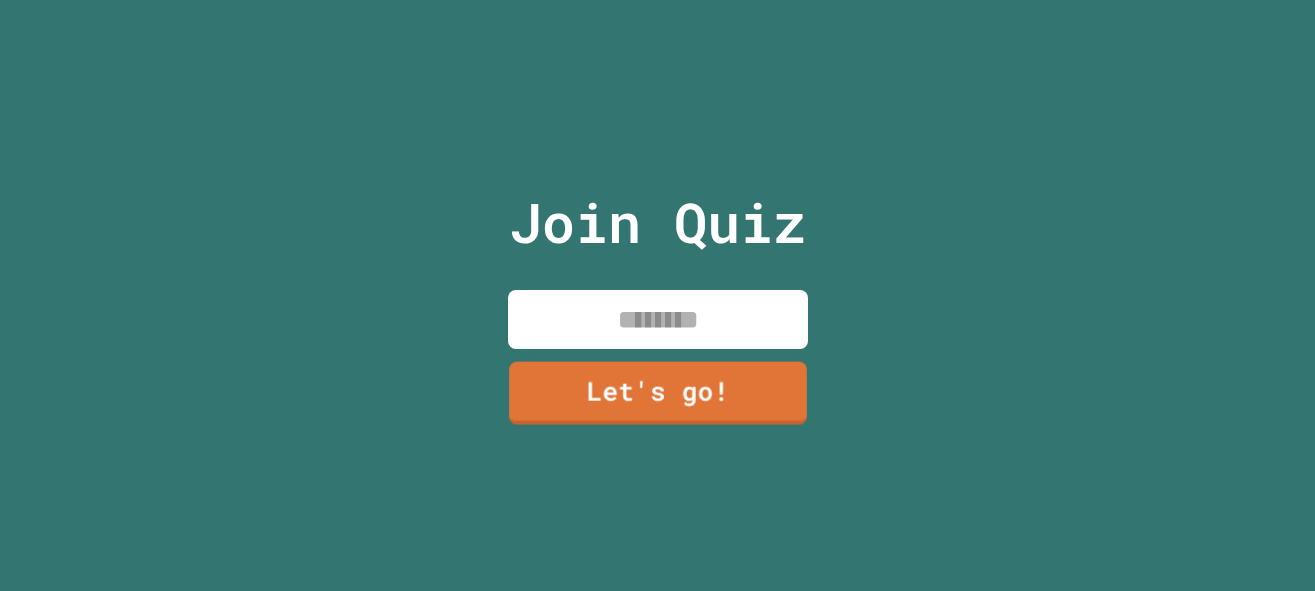 click at bounding box center (658, 319) 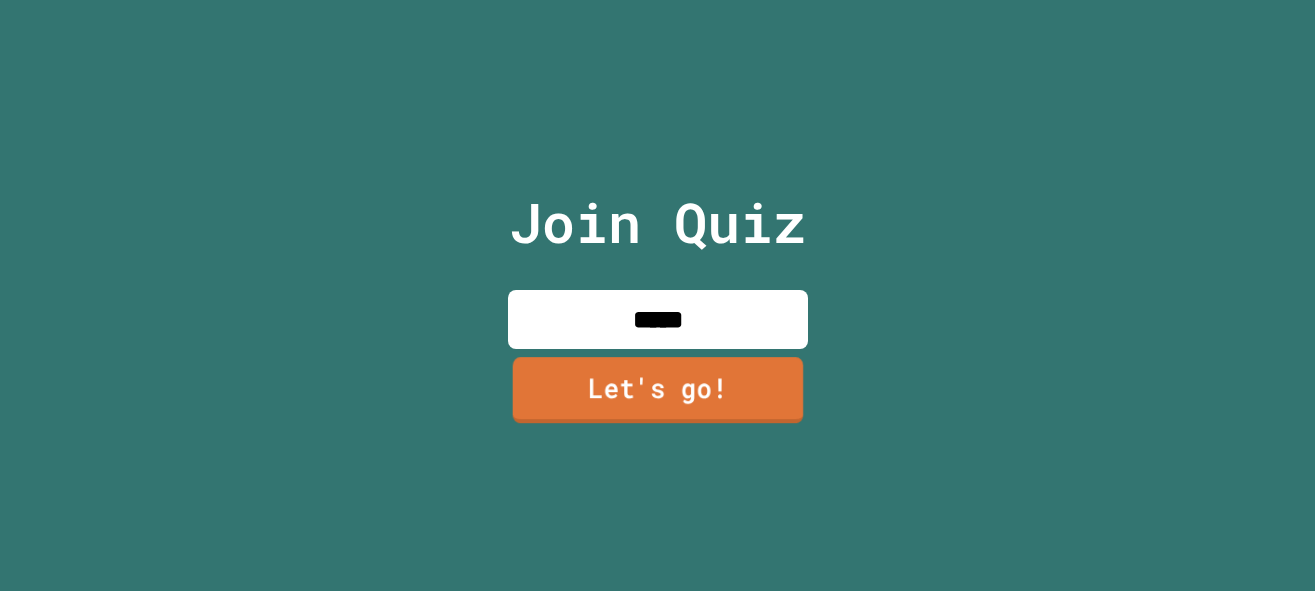 type on "*****" 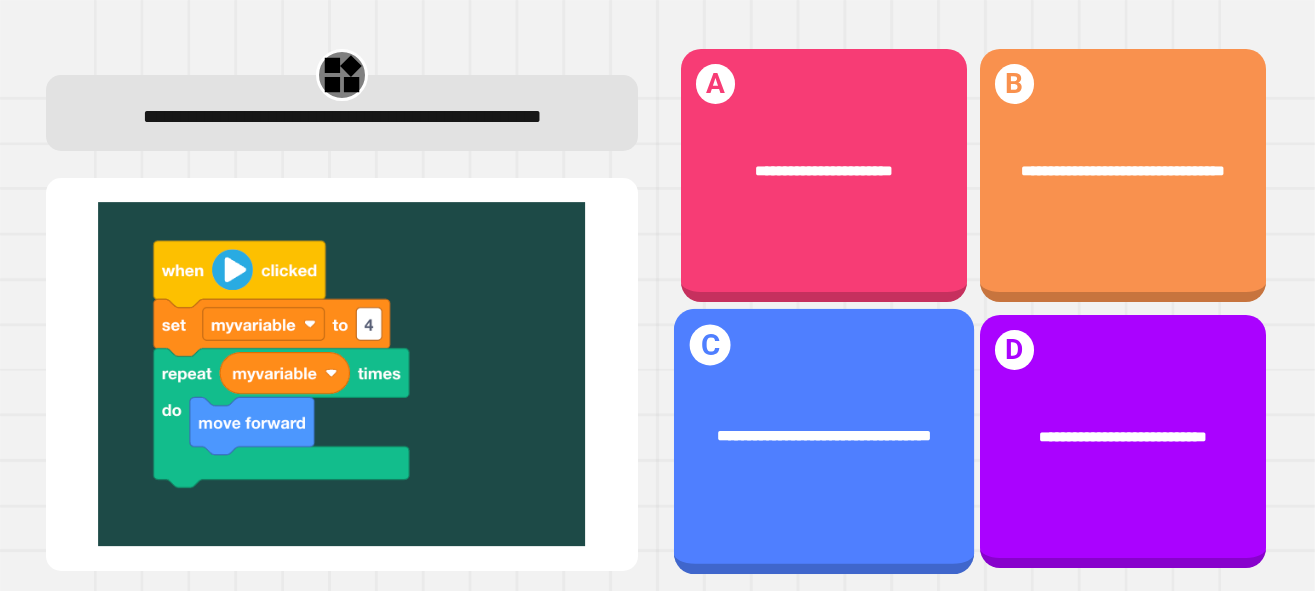click on "**********" at bounding box center (823, 441) 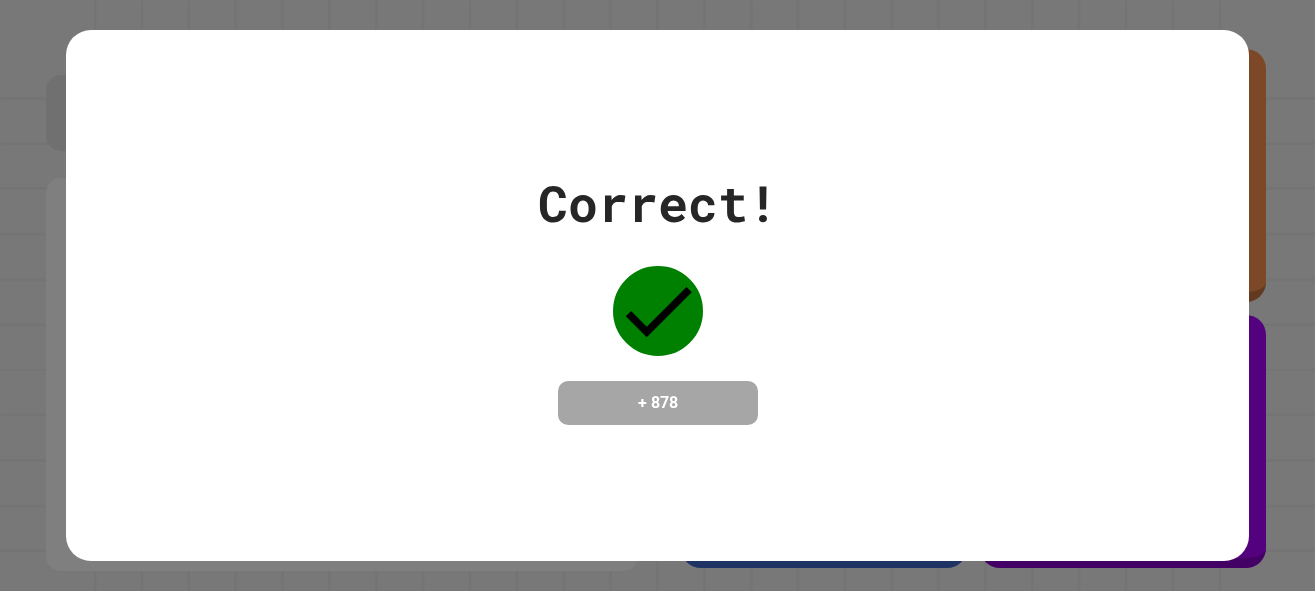 click on "Correct! + 878" at bounding box center [658, 295] 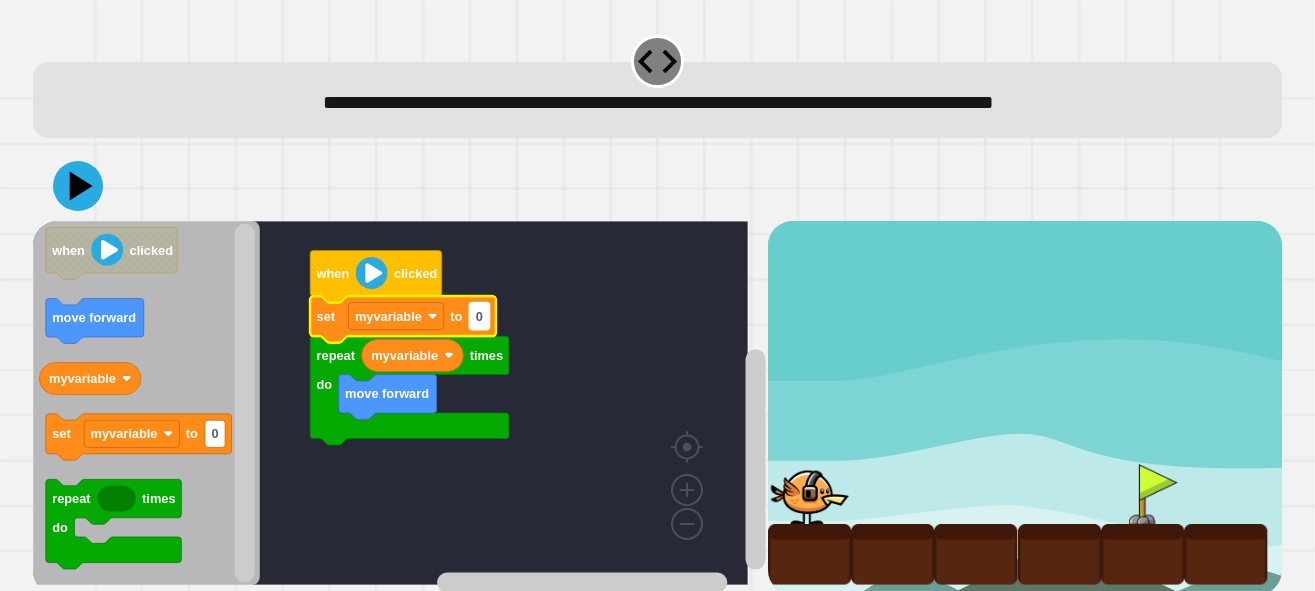 click on "myvariable move forward repeat times do set myvariable to 0 when clicked" 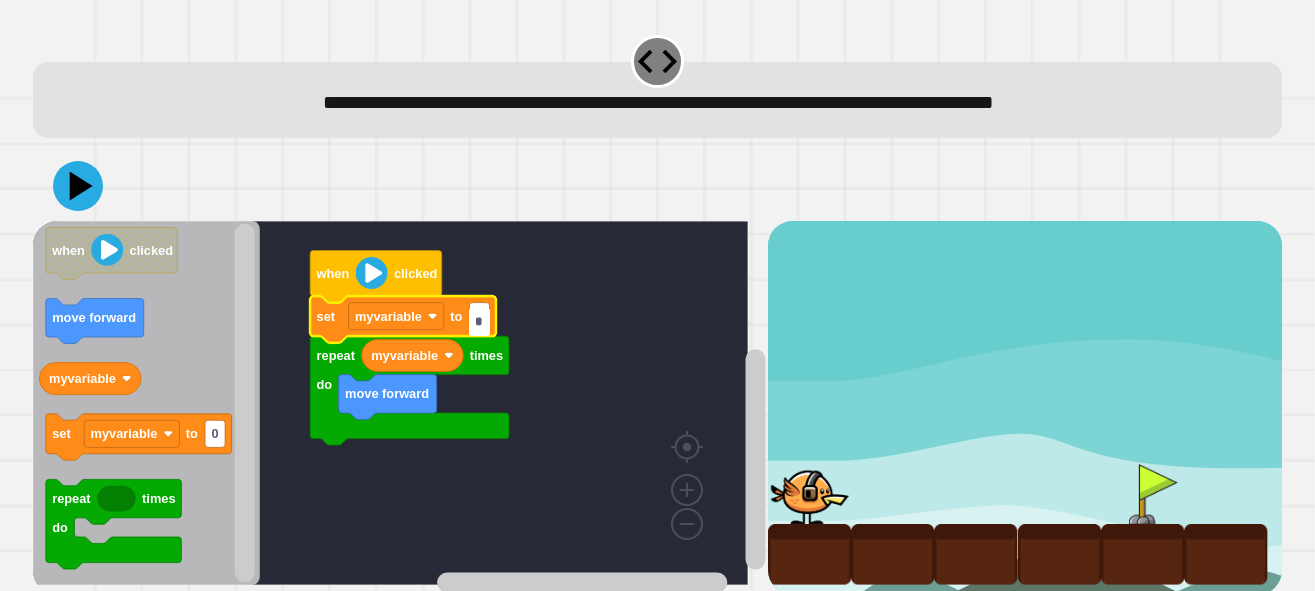 type on "*" 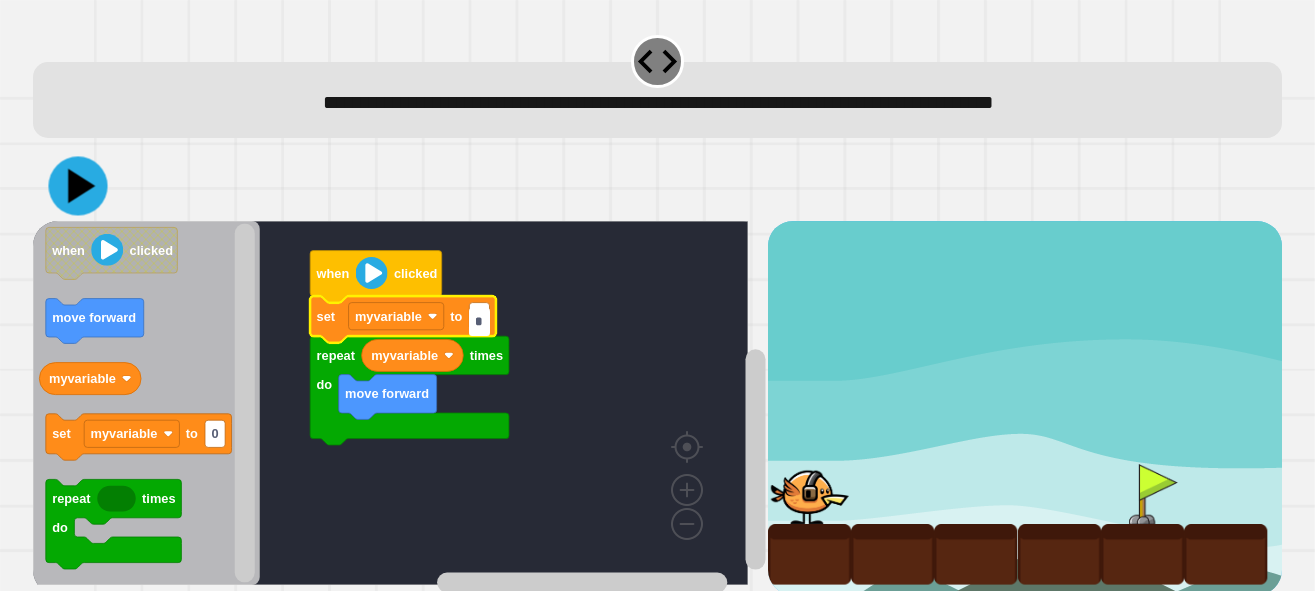 click 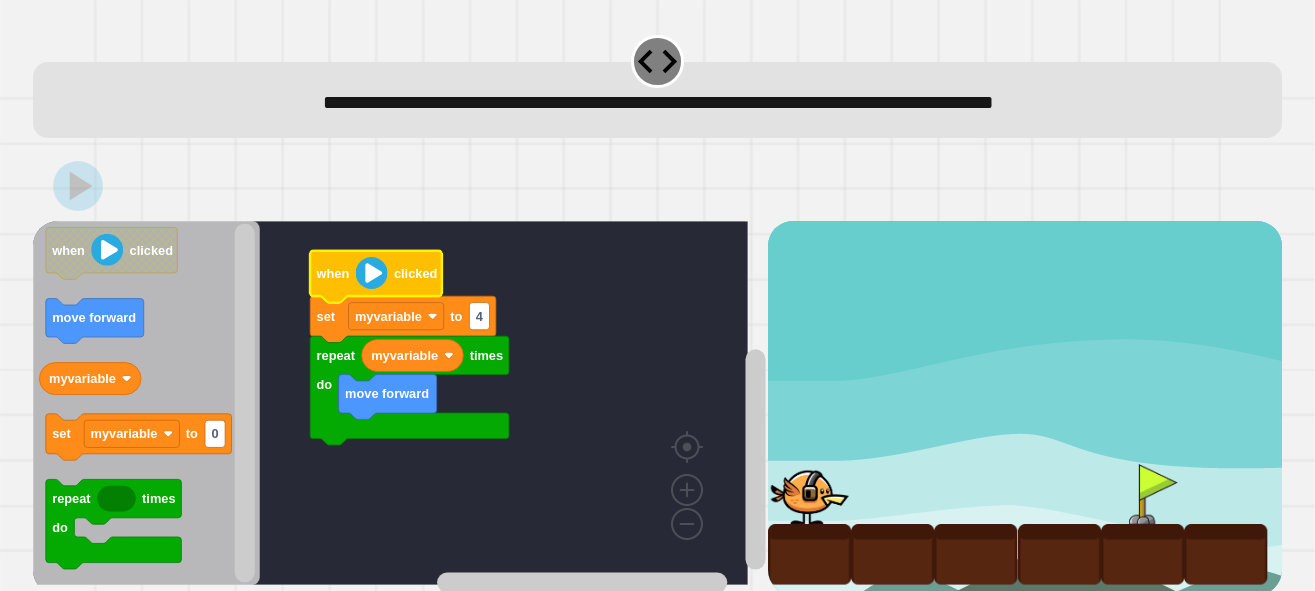 click 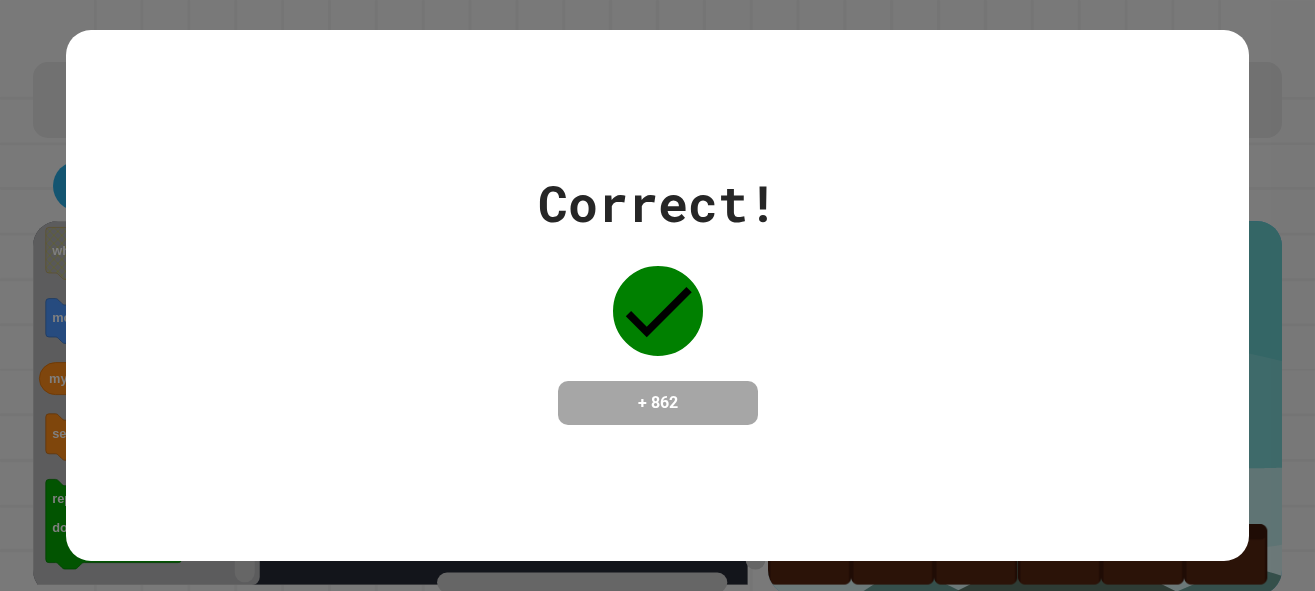 click on "Correct! + [NUMBER]" at bounding box center (658, 295) 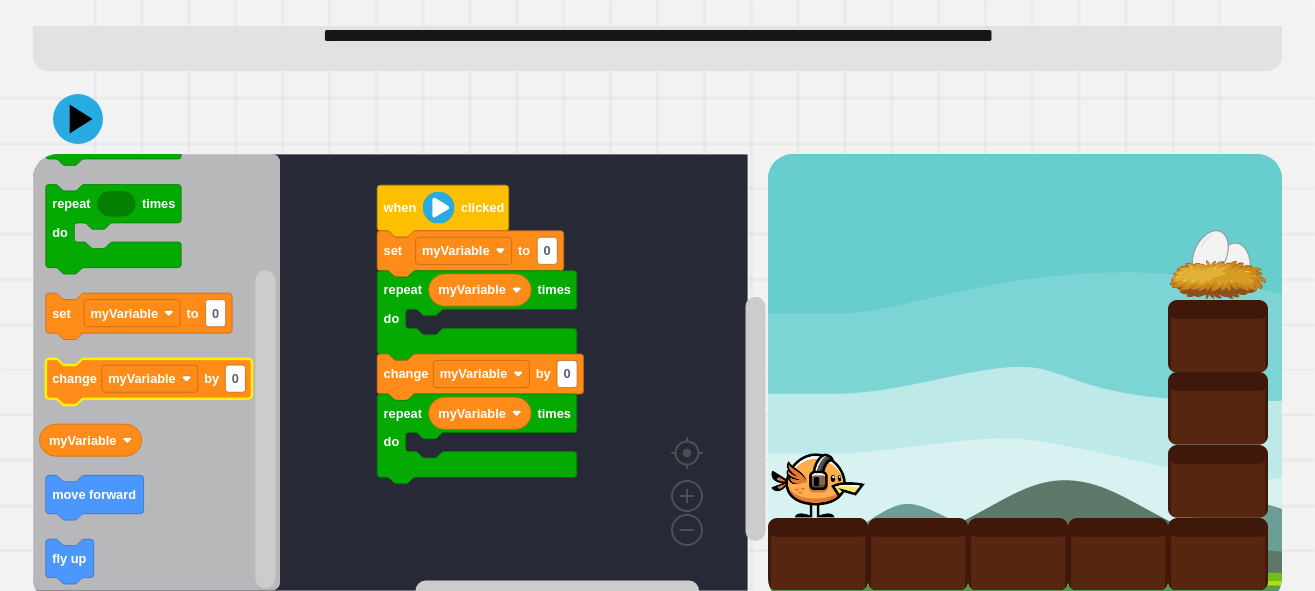 scroll, scrollTop: 69, scrollLeft: 0, axis: vertical 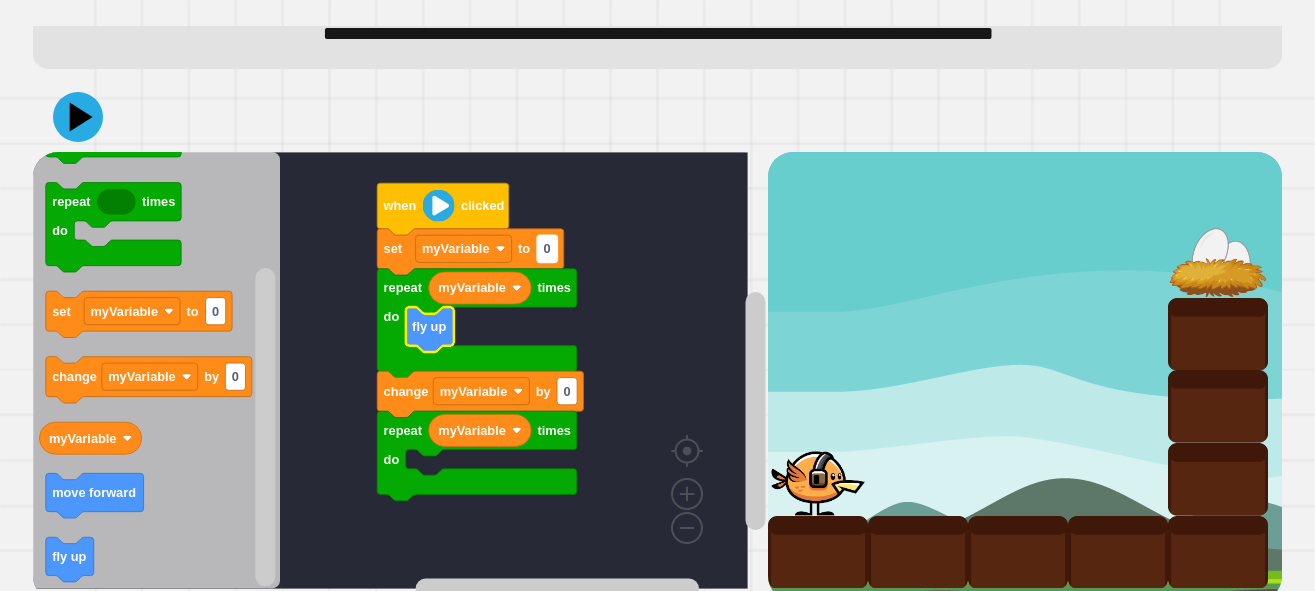 click on "myVariable myVariable repeat times do change myVariable by 0 repeat times do fly up set myVariable to 0 when clicked" 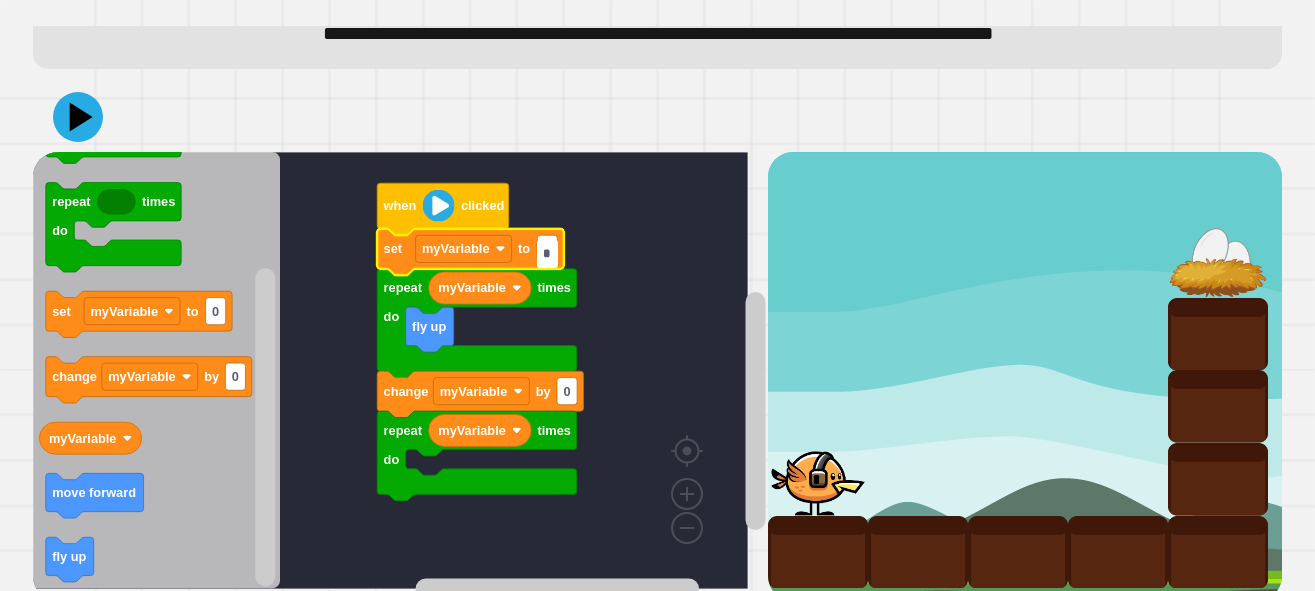 type on "*" 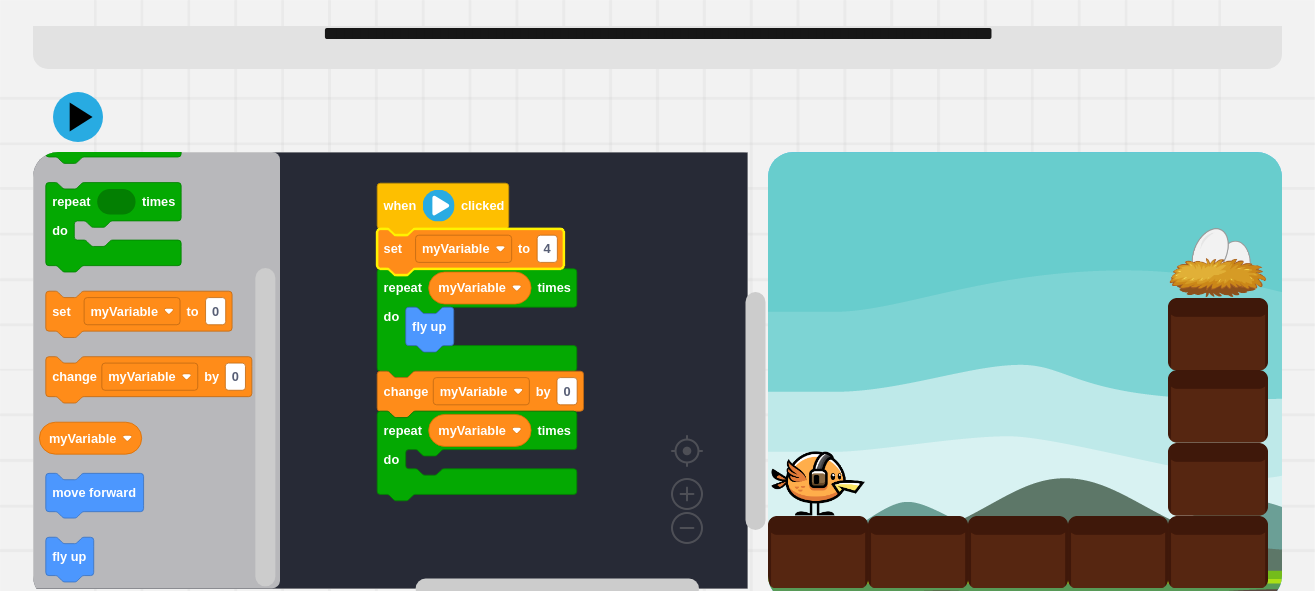 click 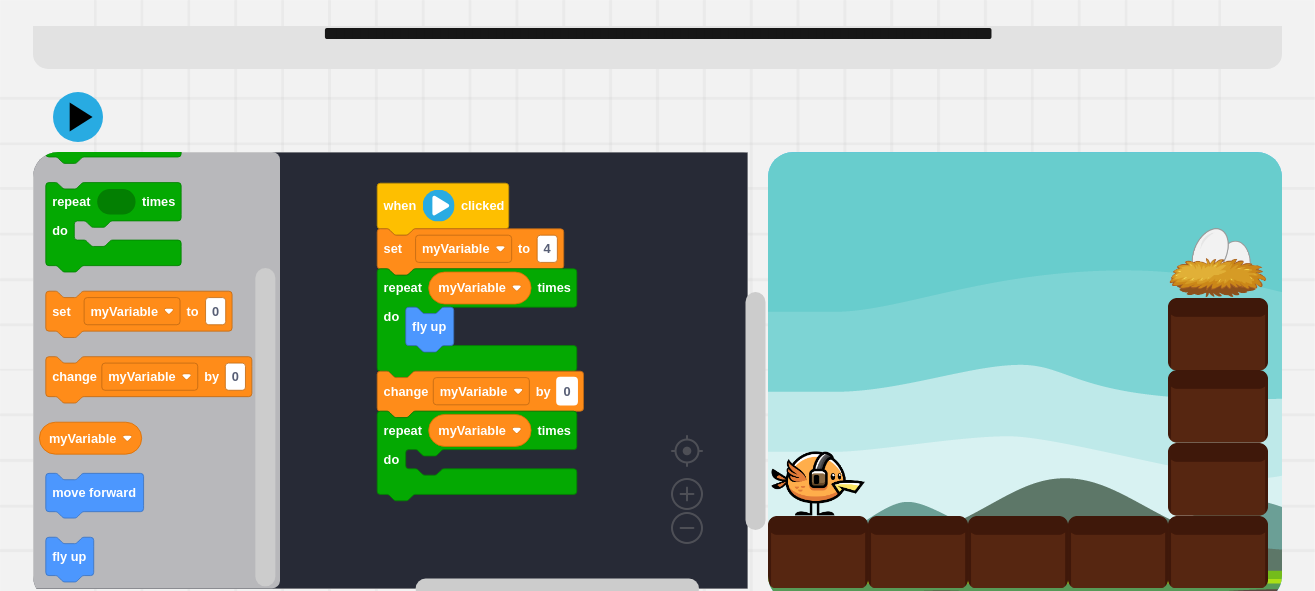 click on "myVariable myVariable repeat times do change myVariable by 0 repeat times do fly up set myVariable to 4" 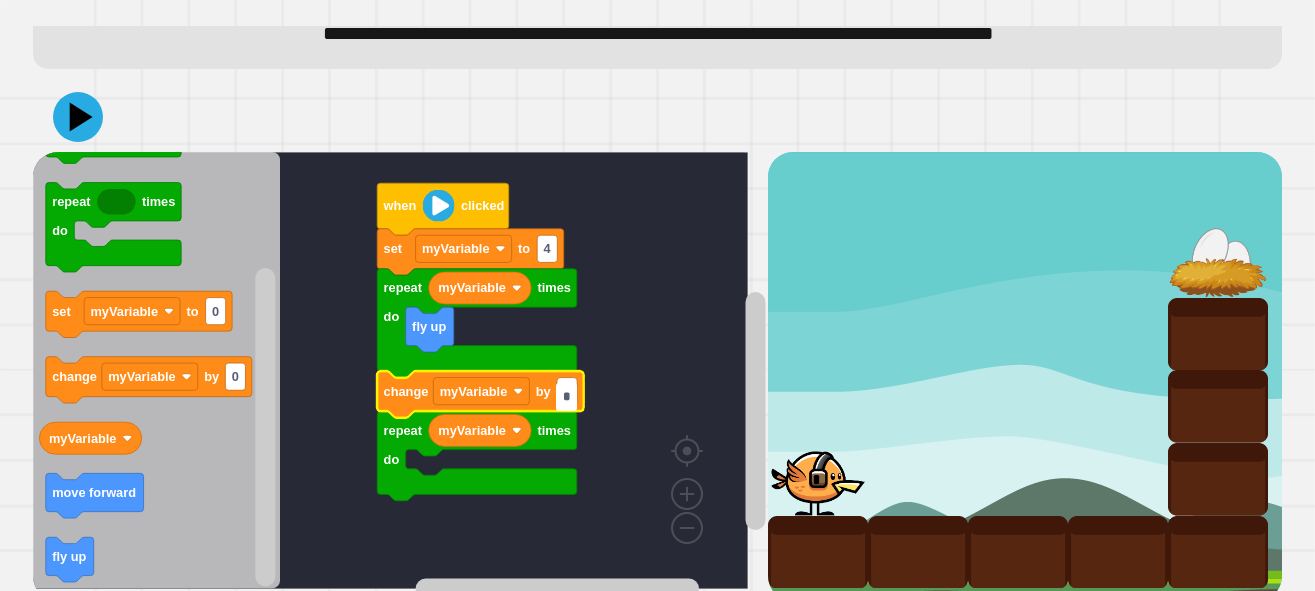 type on "*" 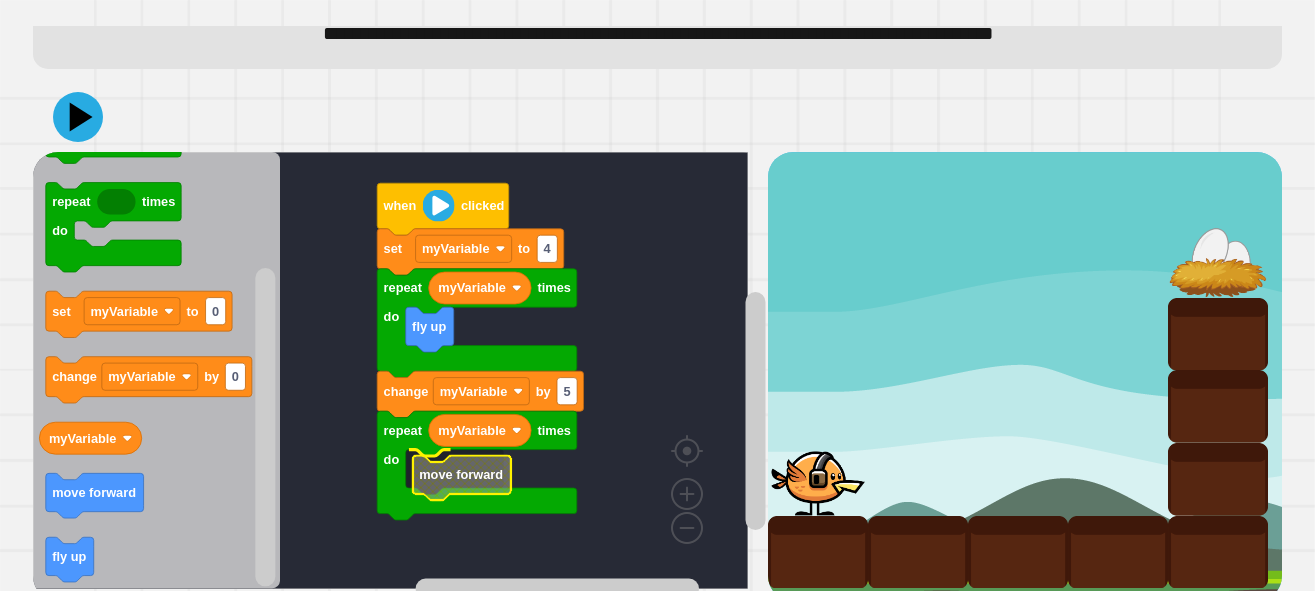 click on "myVariable move forward repeat times do set myVariable to 4" 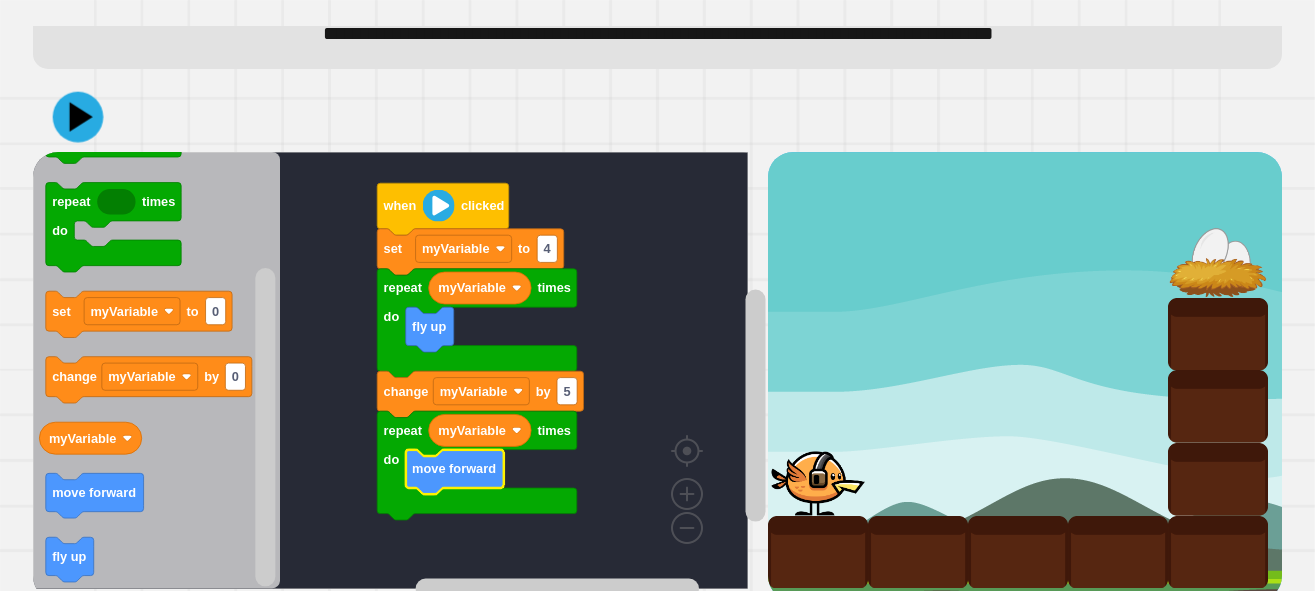 click 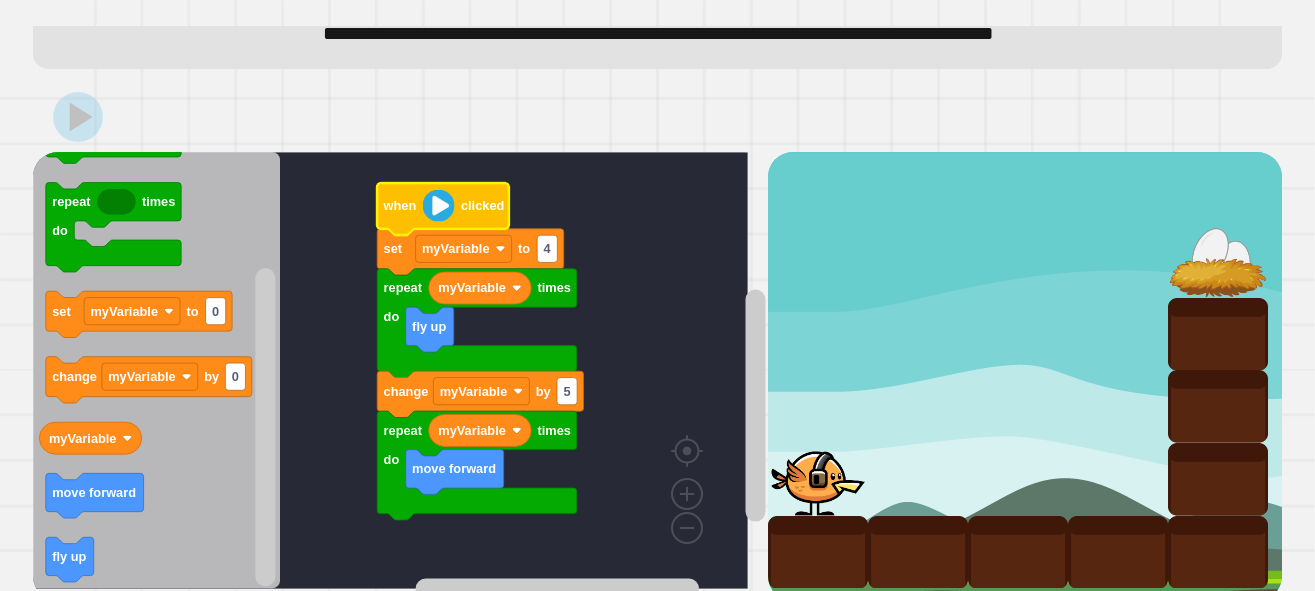 click 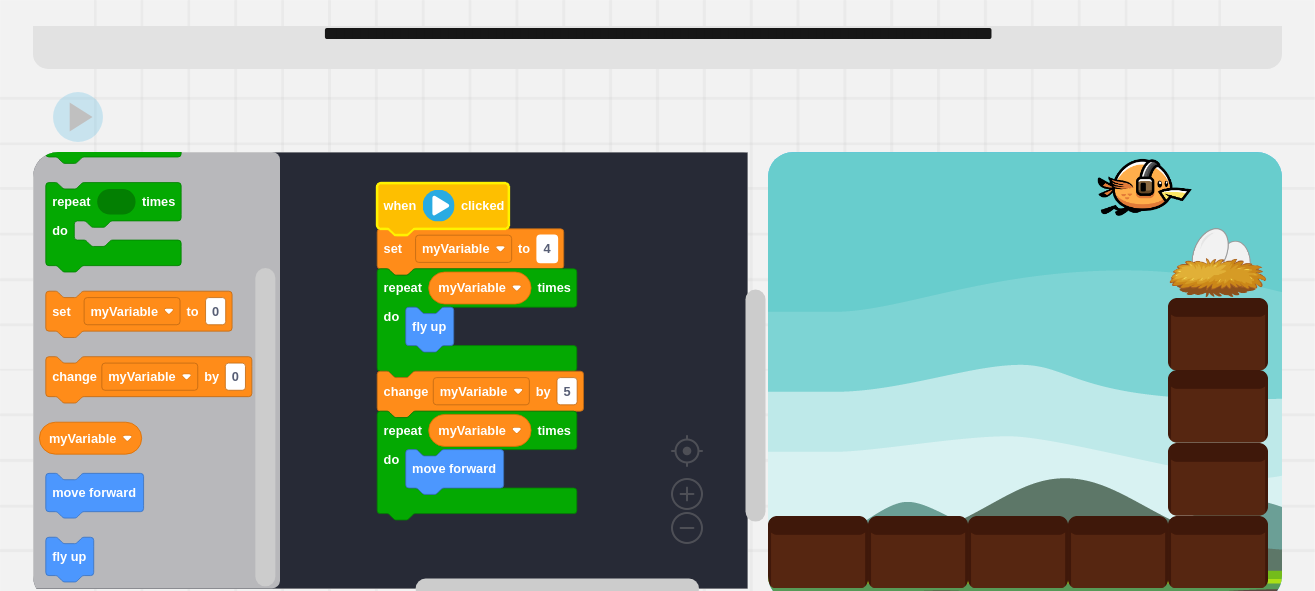 click on "4" 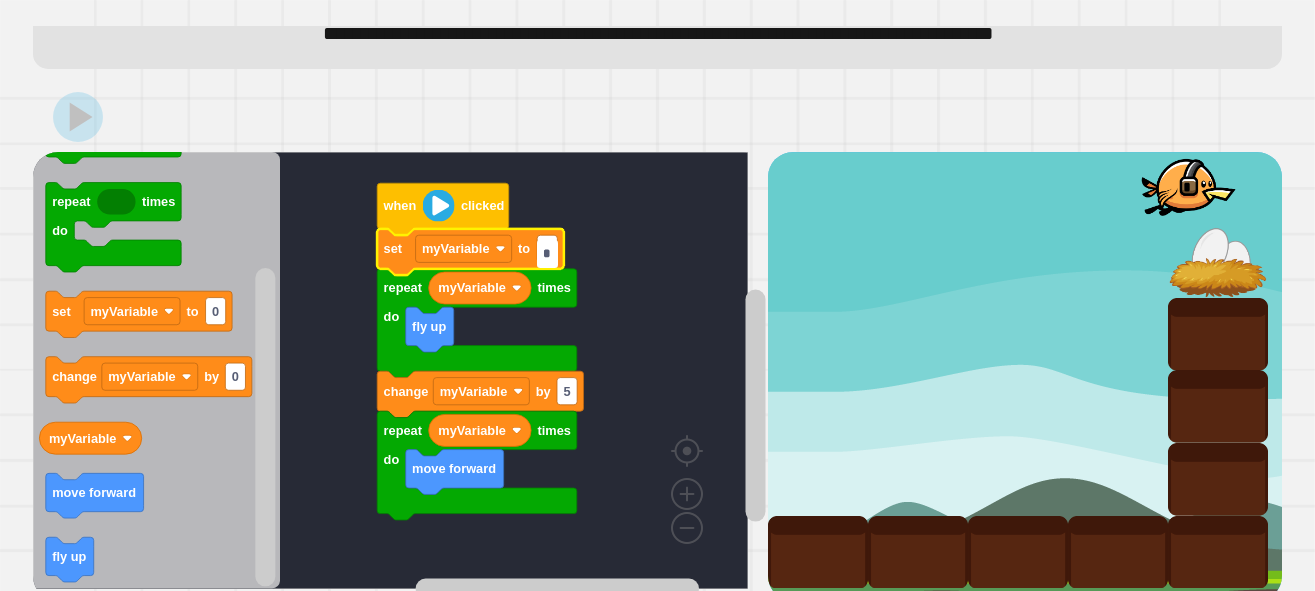 type on "*" 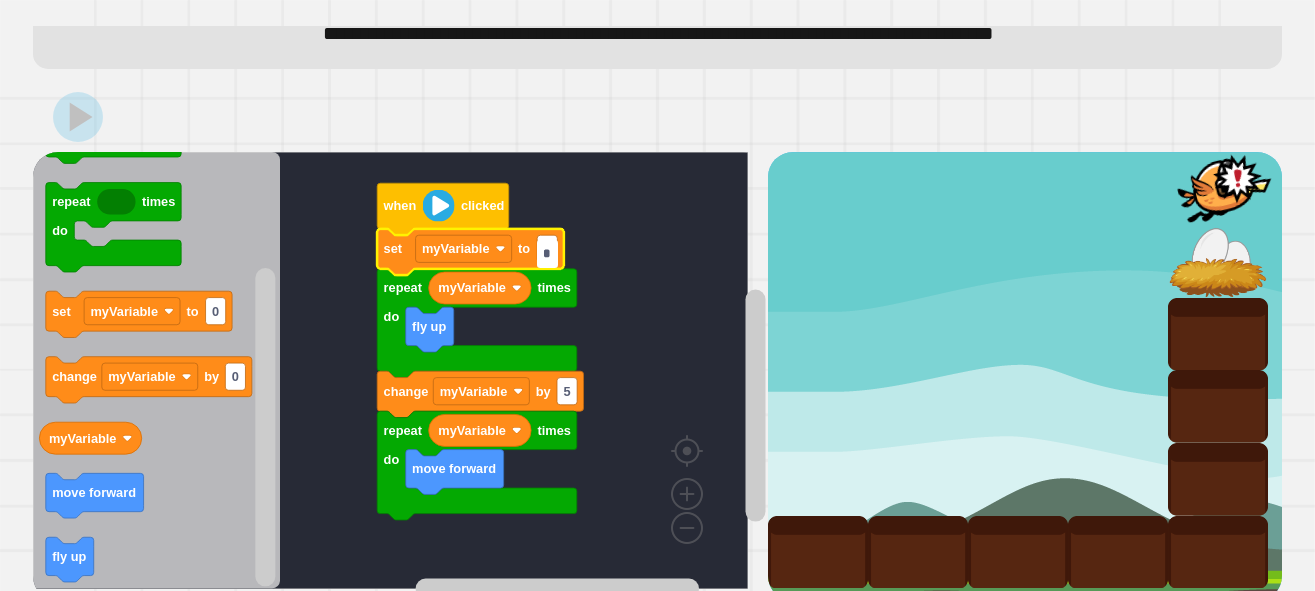 click 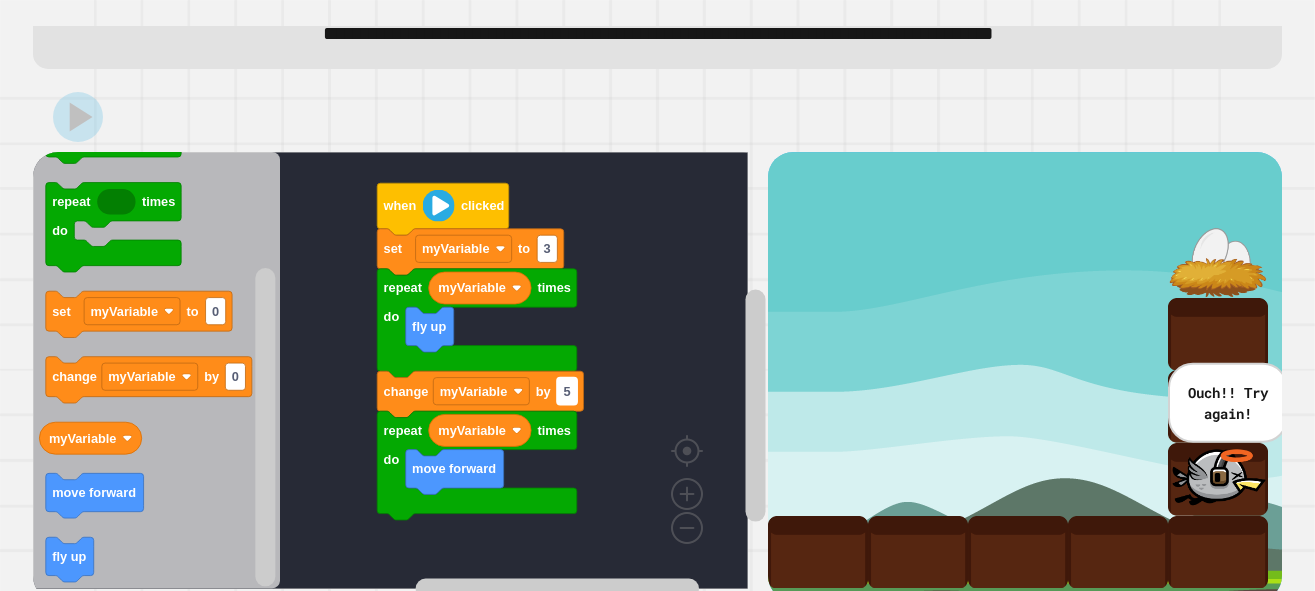 click 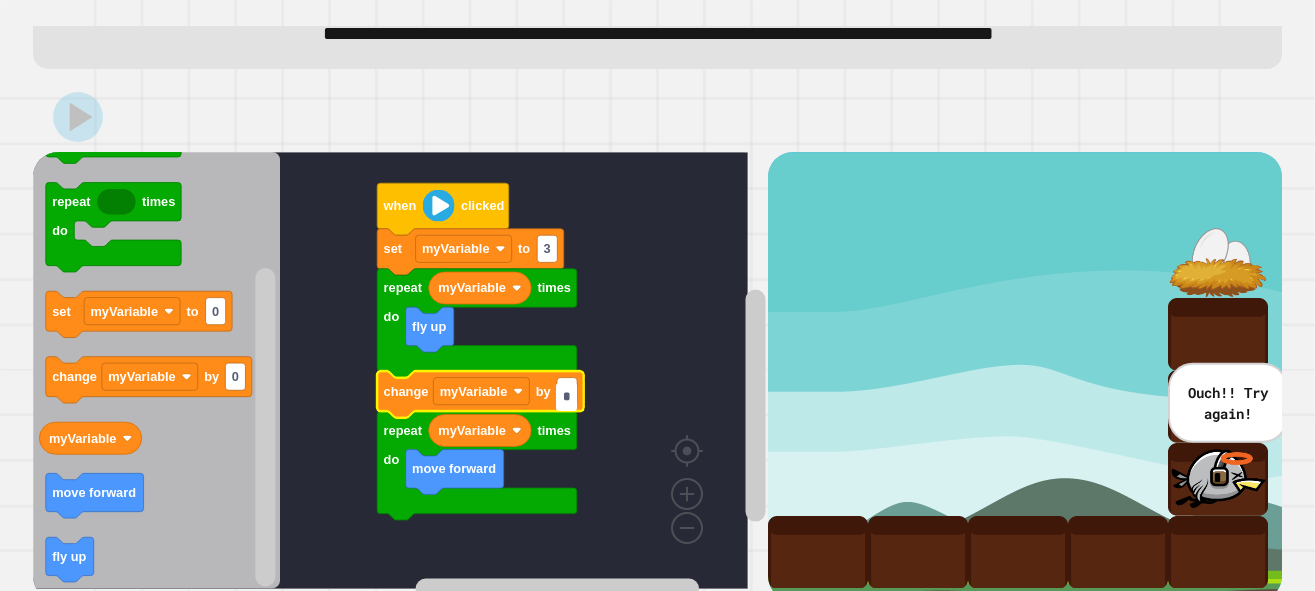 type on "*" 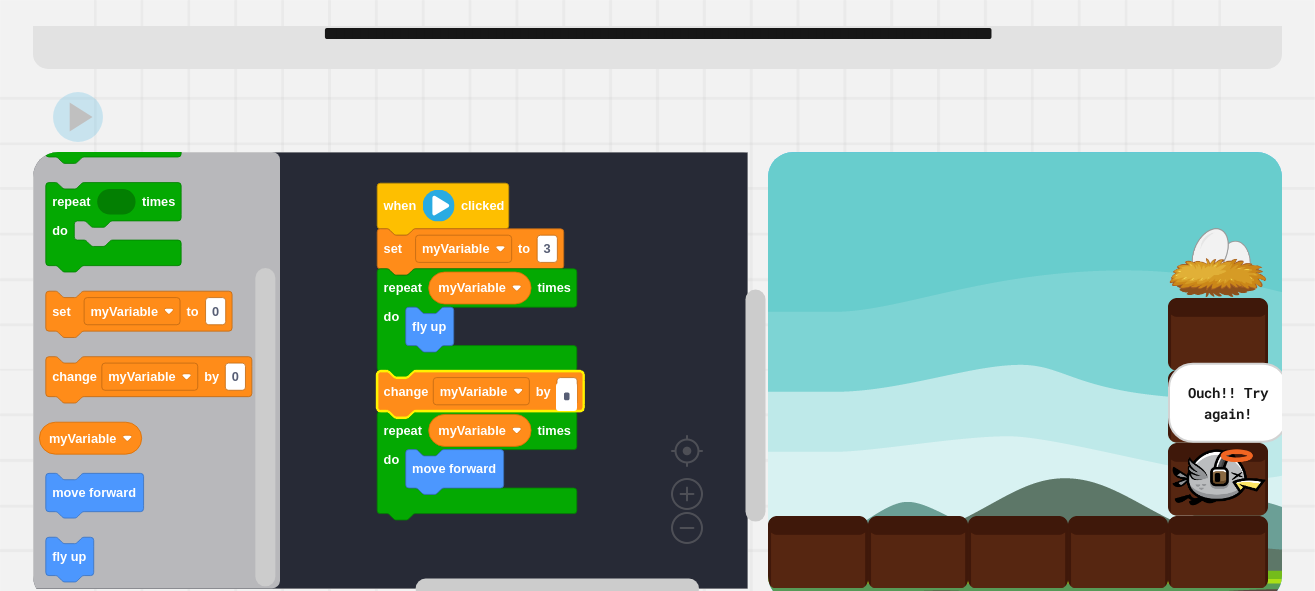 click 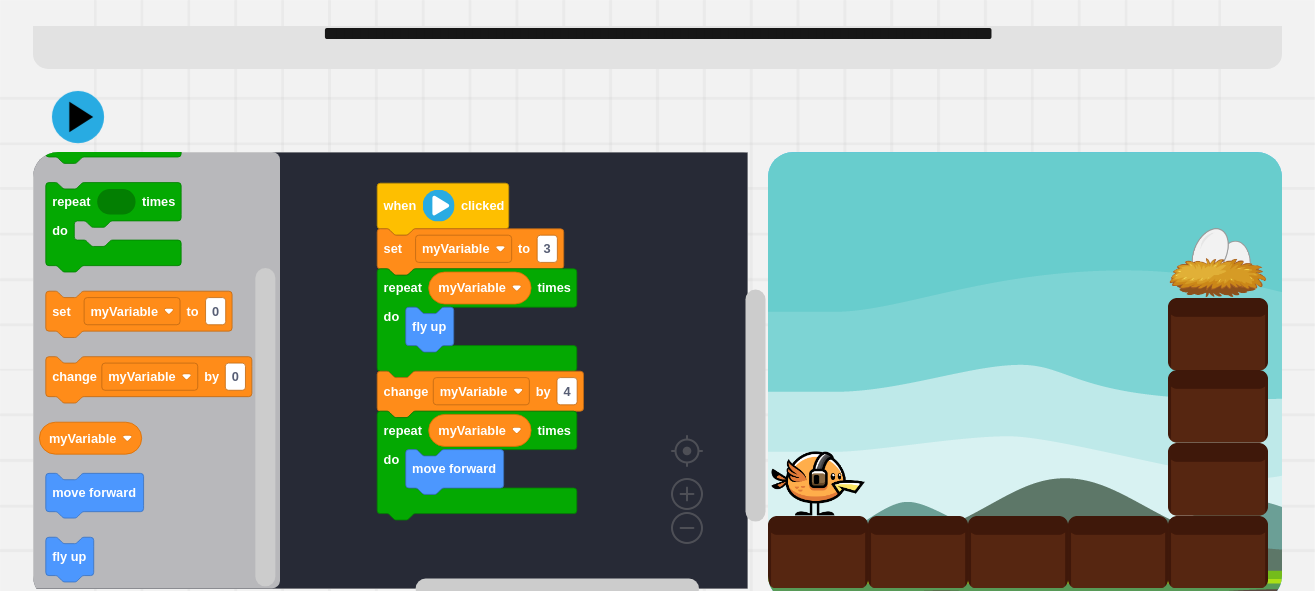 click 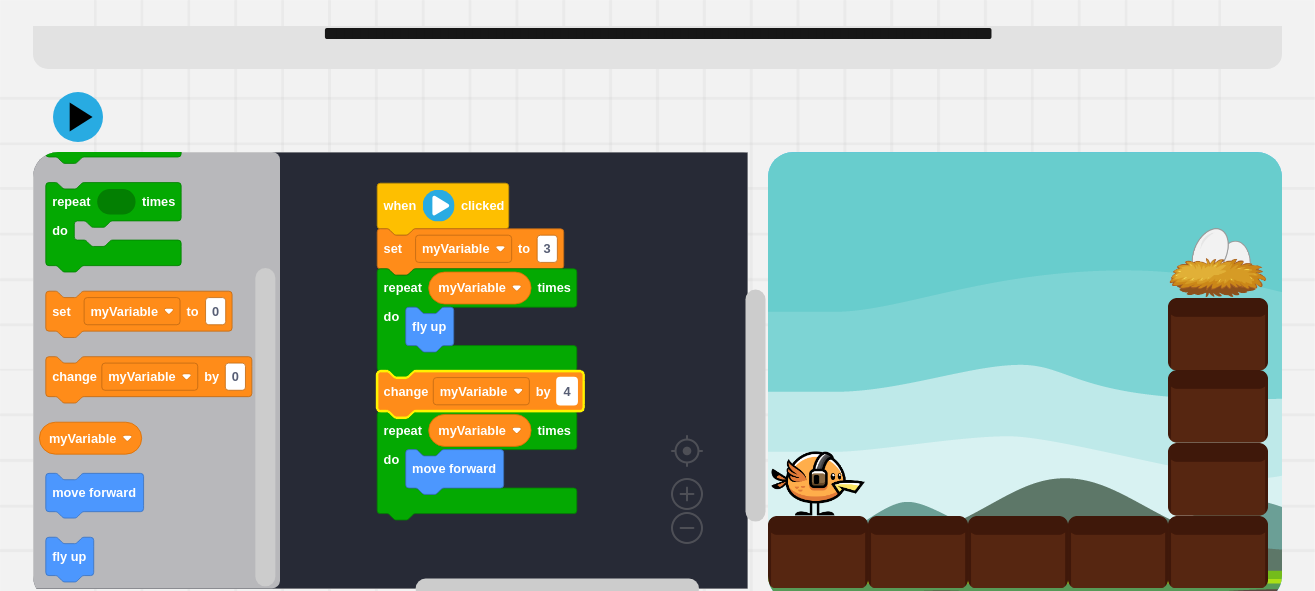 click on "4" 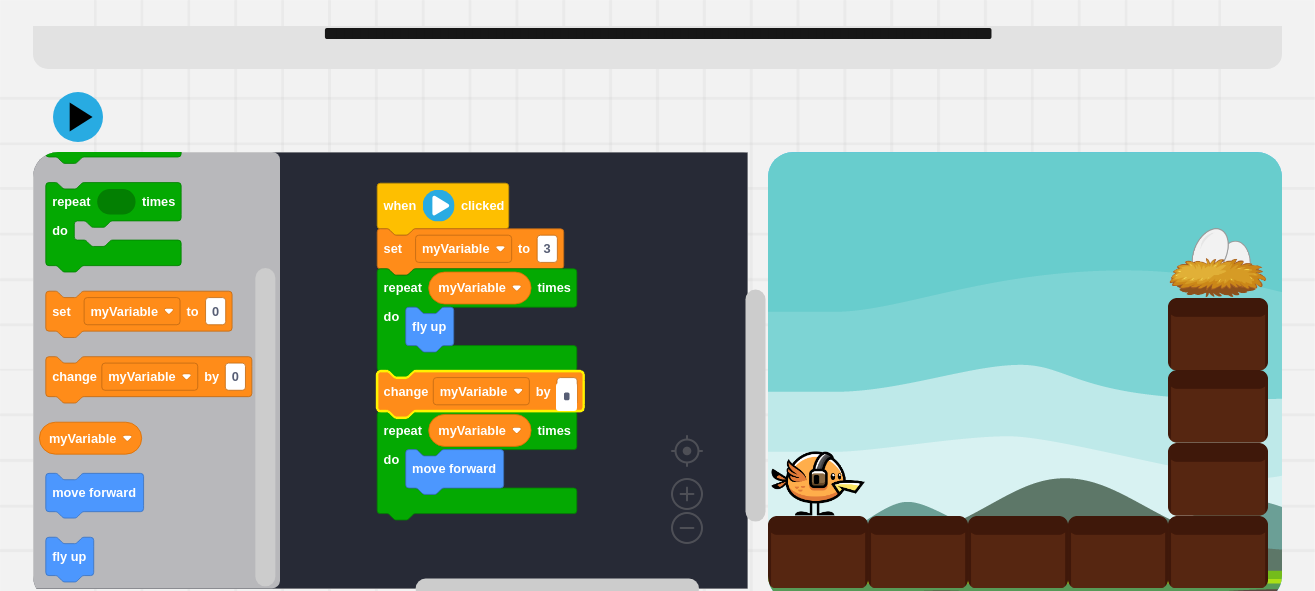 type on "*" 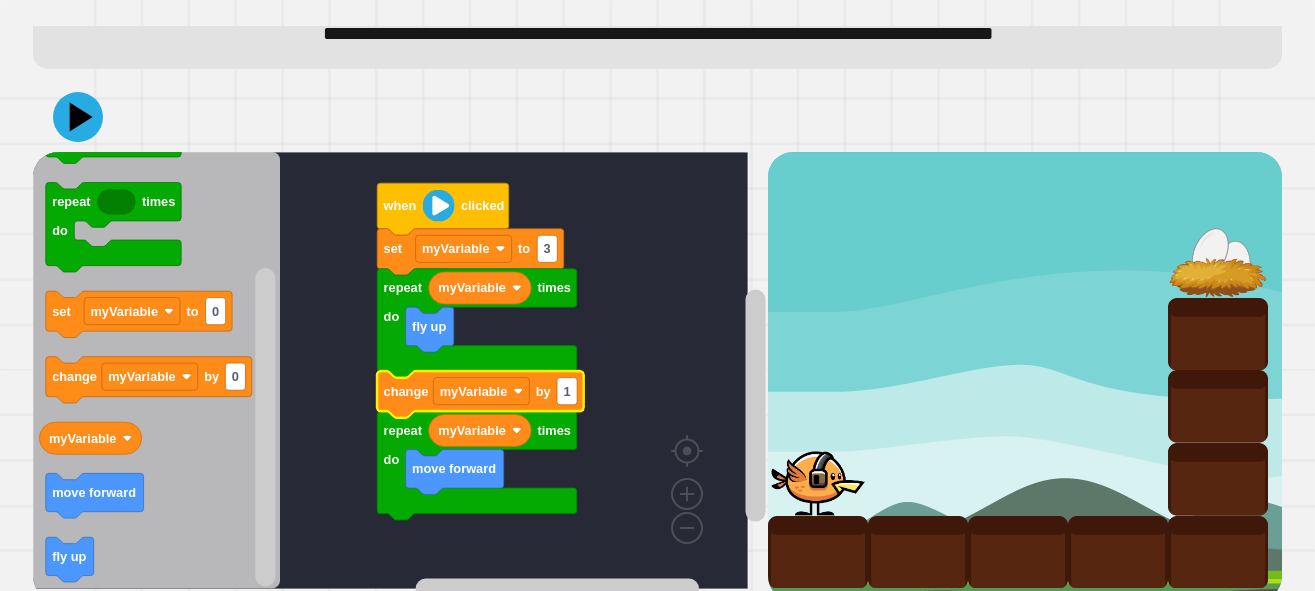 click 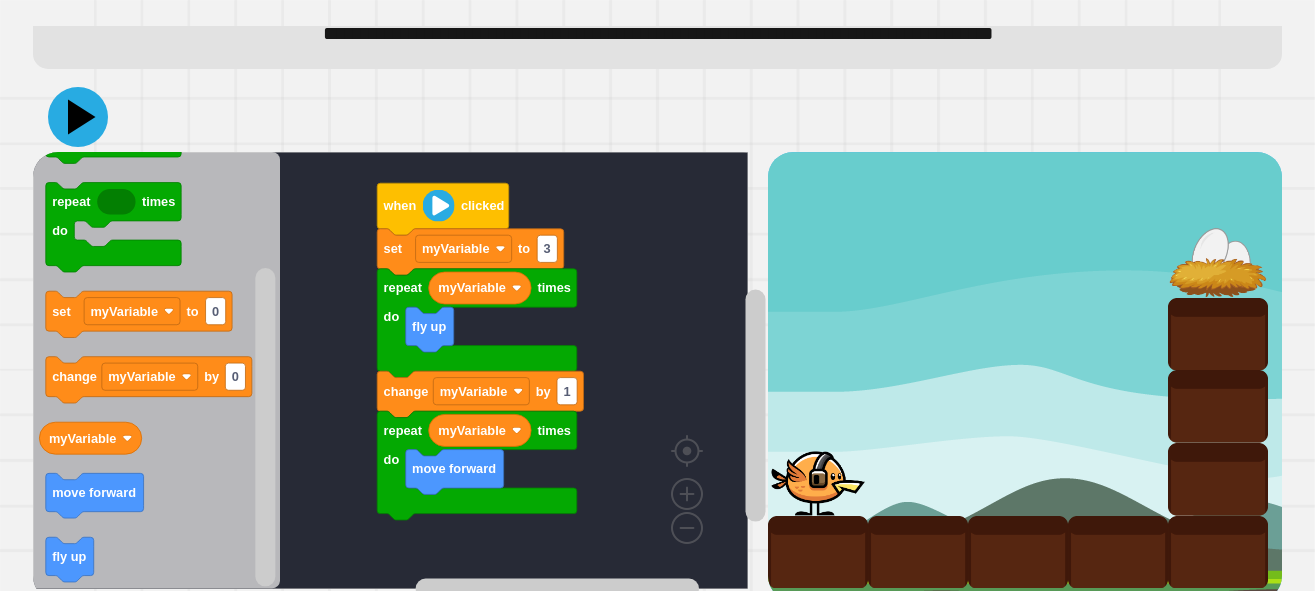 click 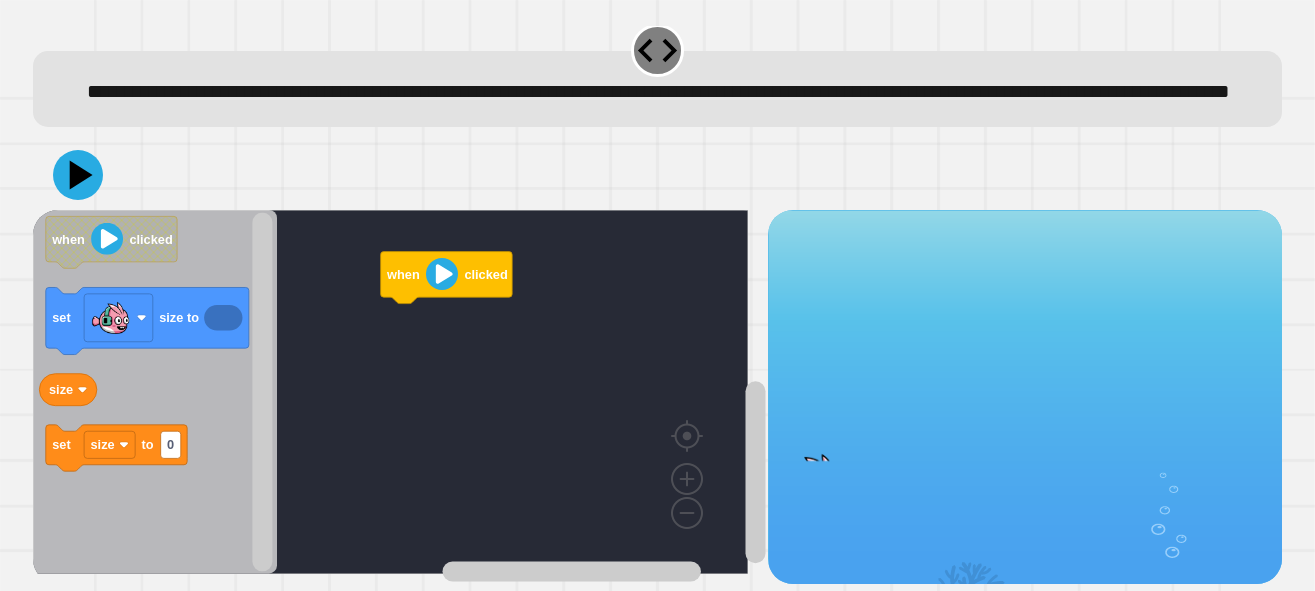 scroll, scrollTop: 75, scrollLeft: 0, axis: vertical 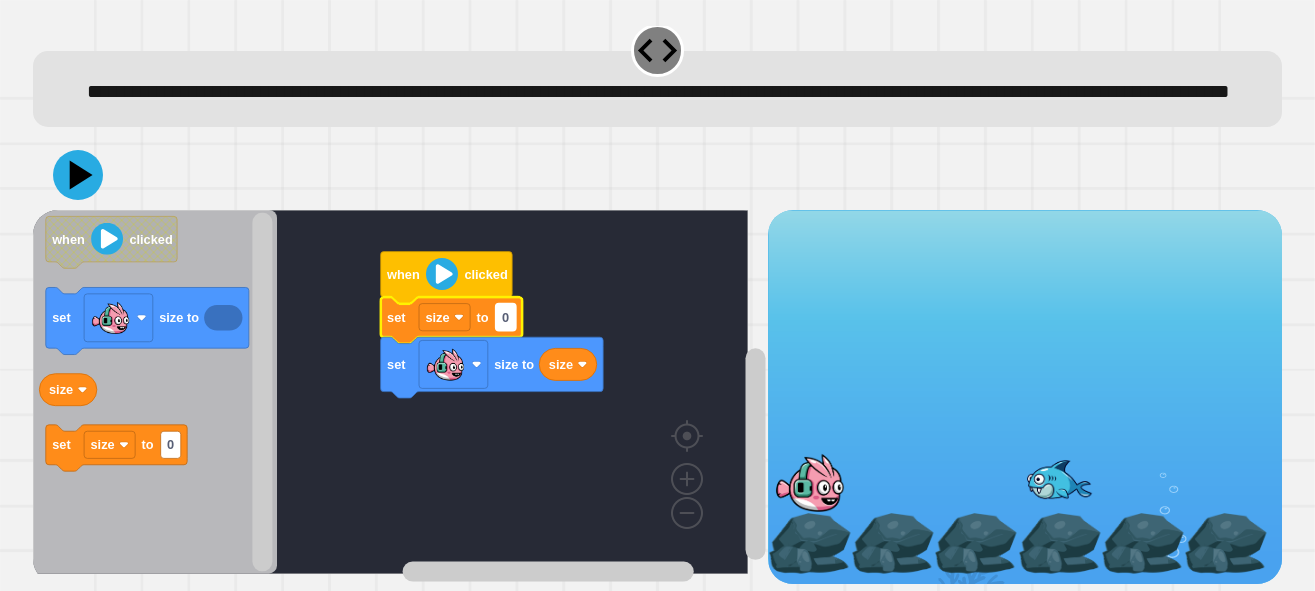 click on "0" 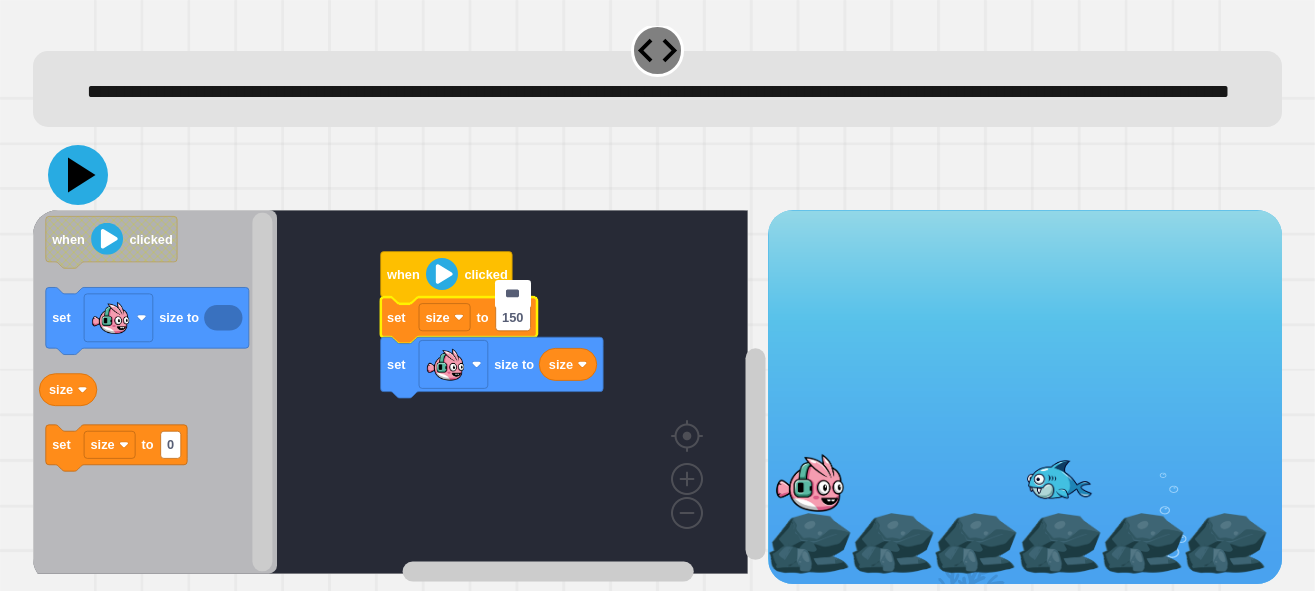 type on "***" 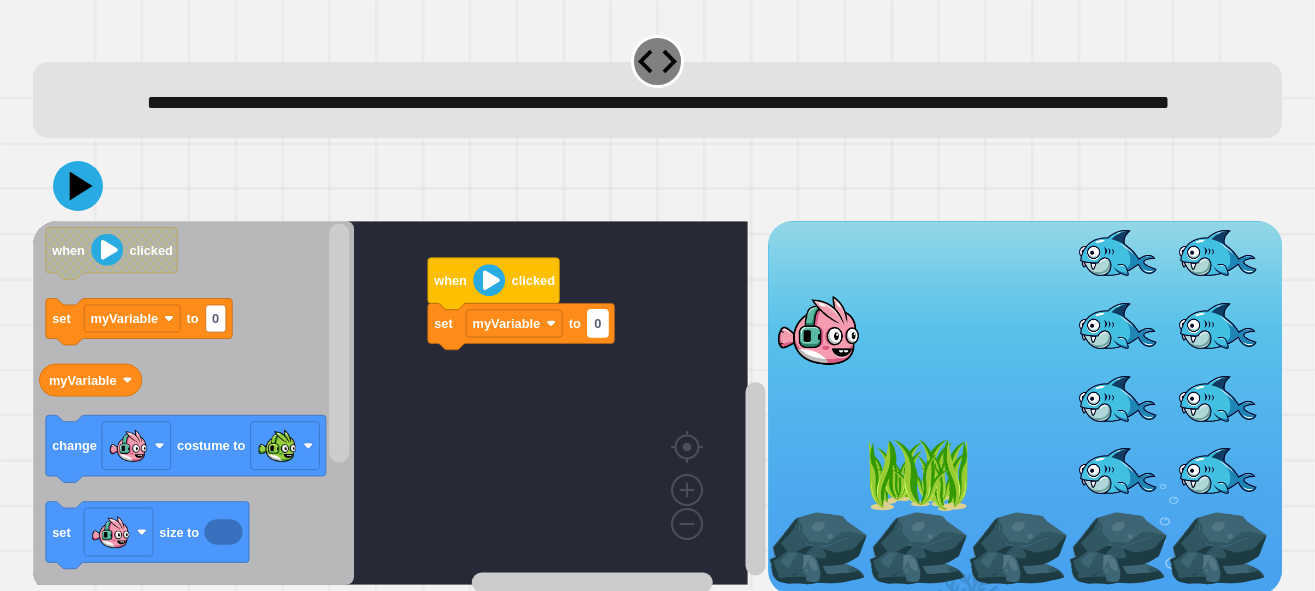 click on "set myVariable to 0 when clicked" 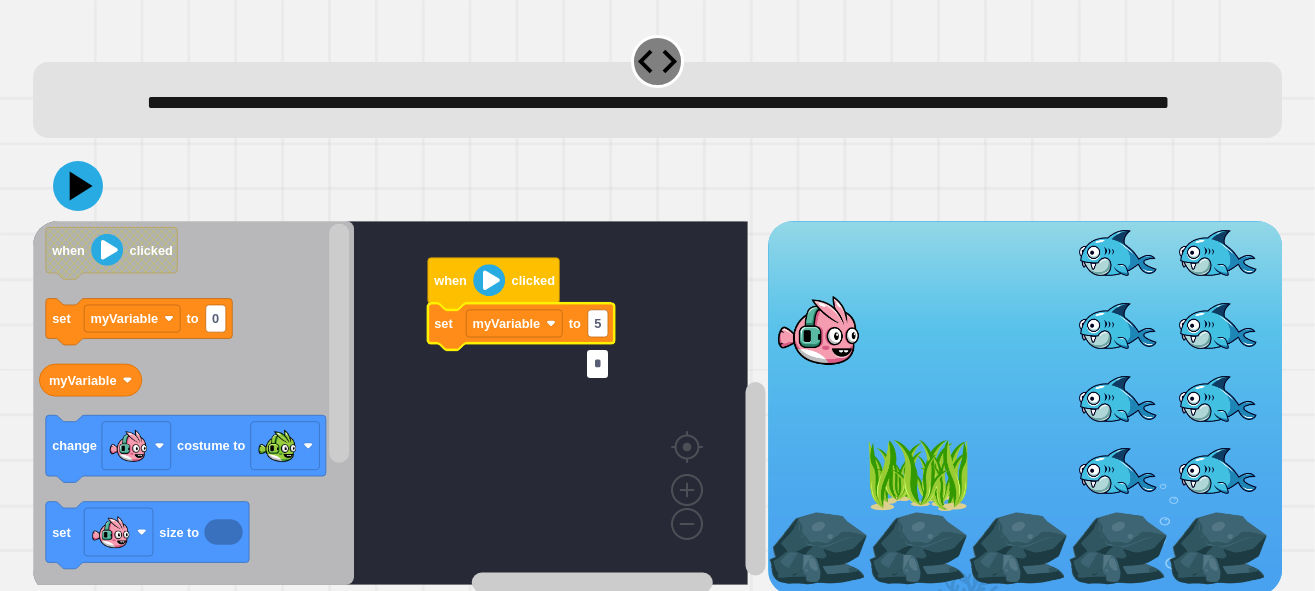 type on "**" 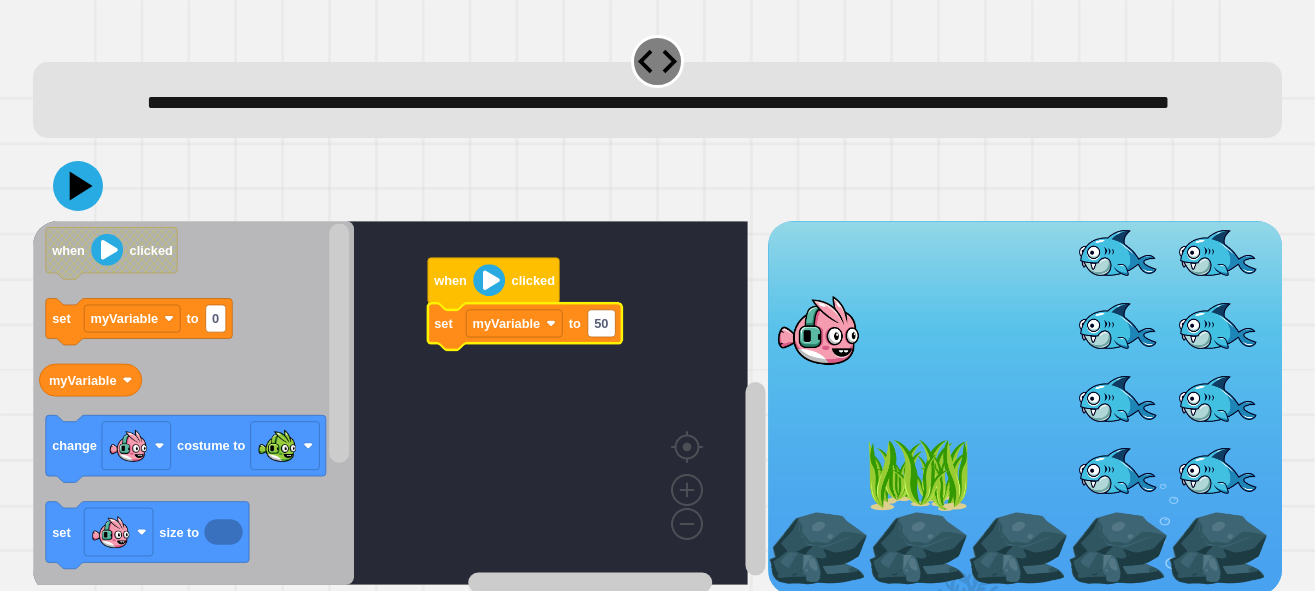 click 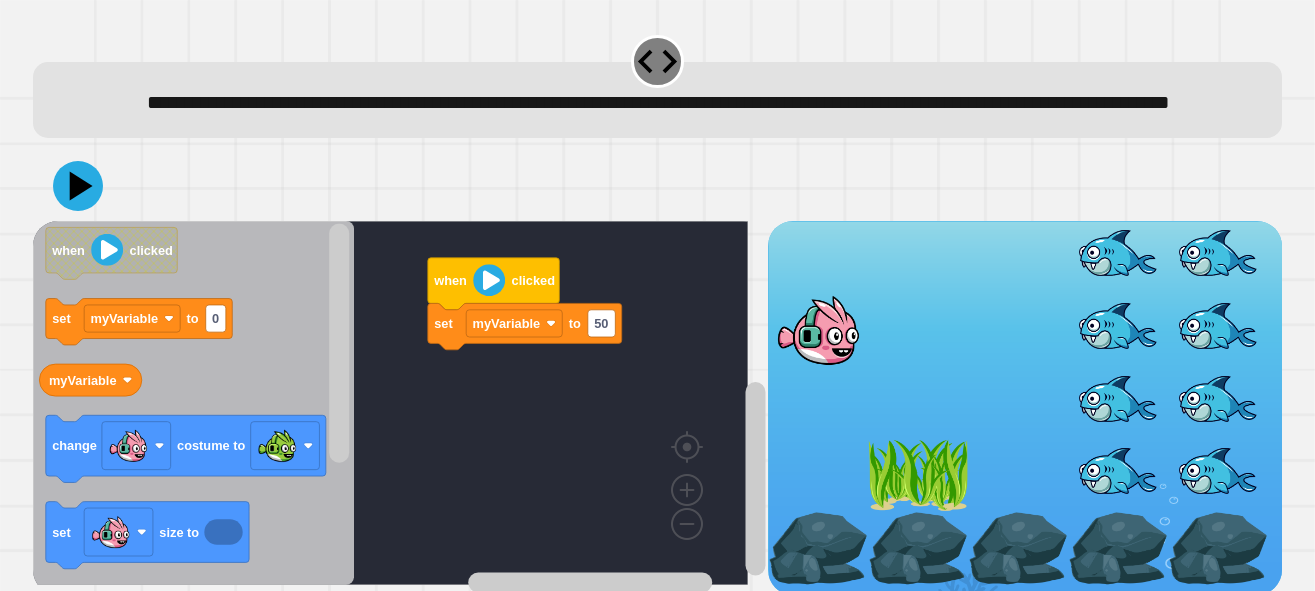 scroll, scrollTop: 75, scrollLeft: 0, axis: vertical 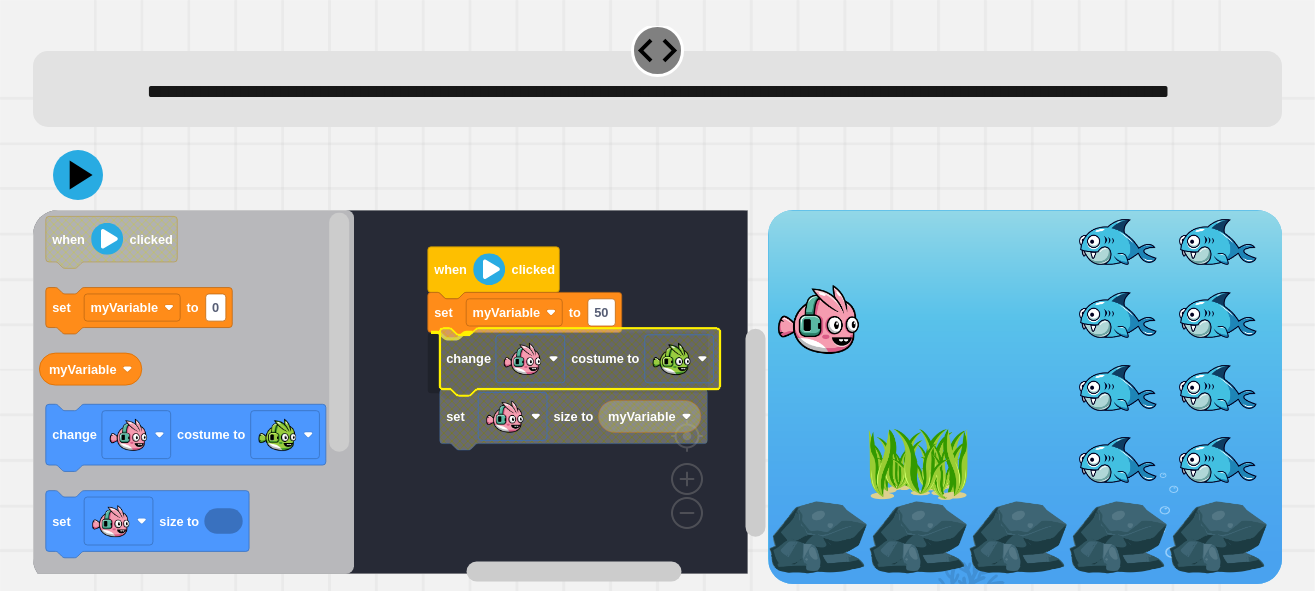 click on "set myVariable to 50 change costume to" 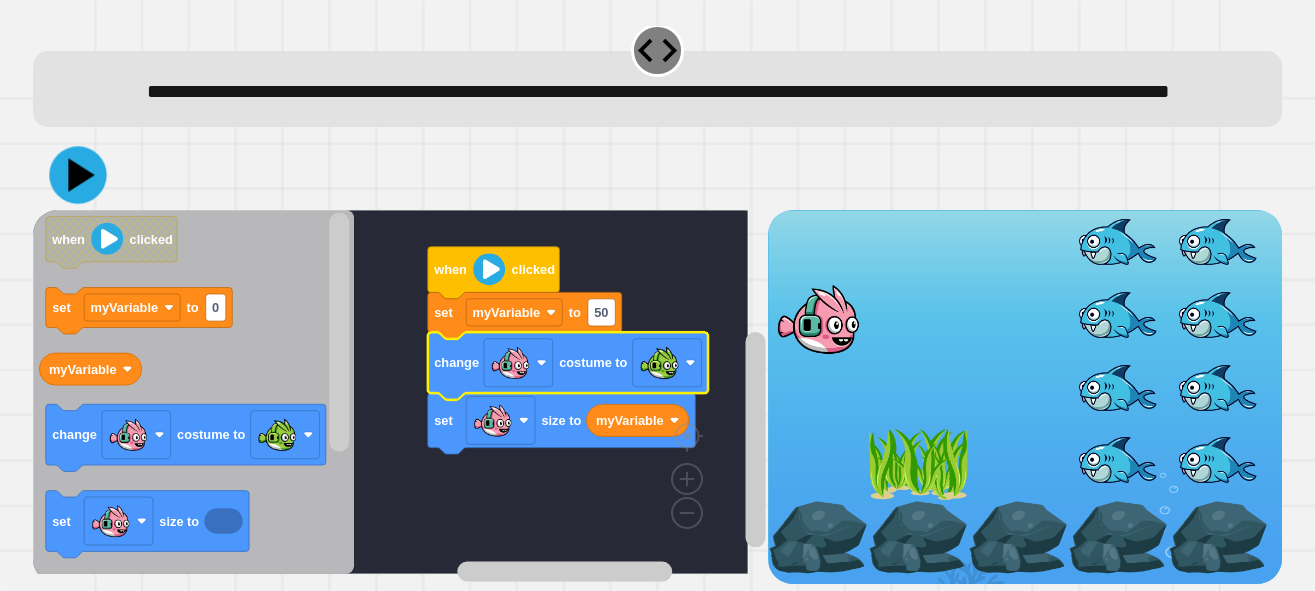 click 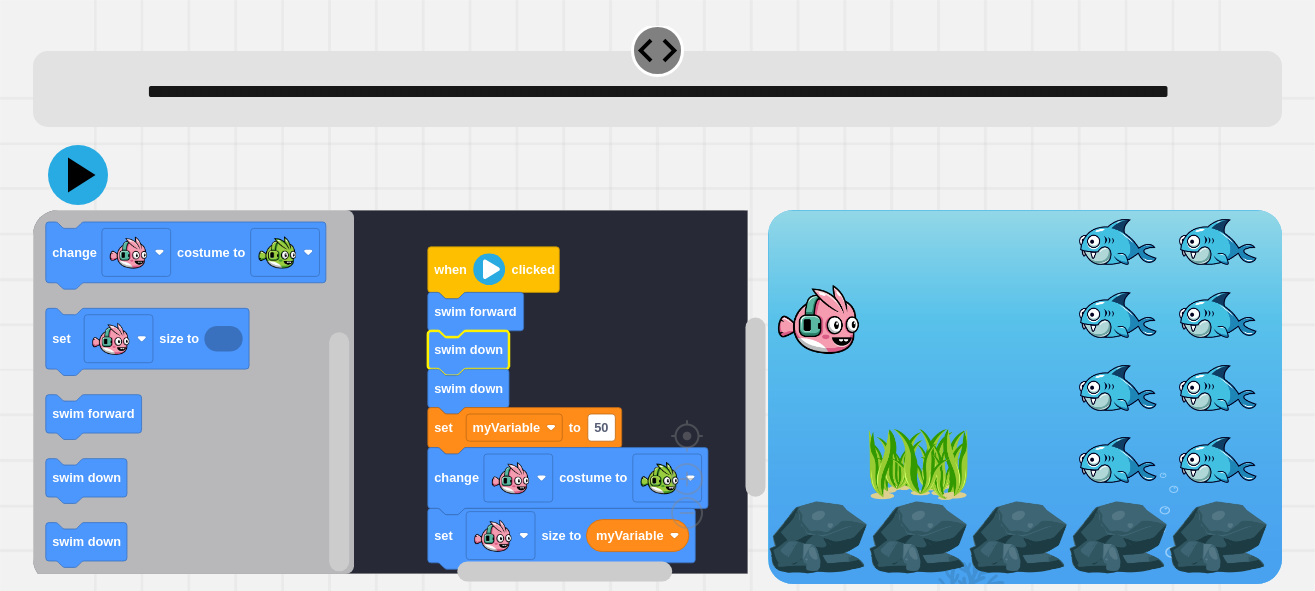 click 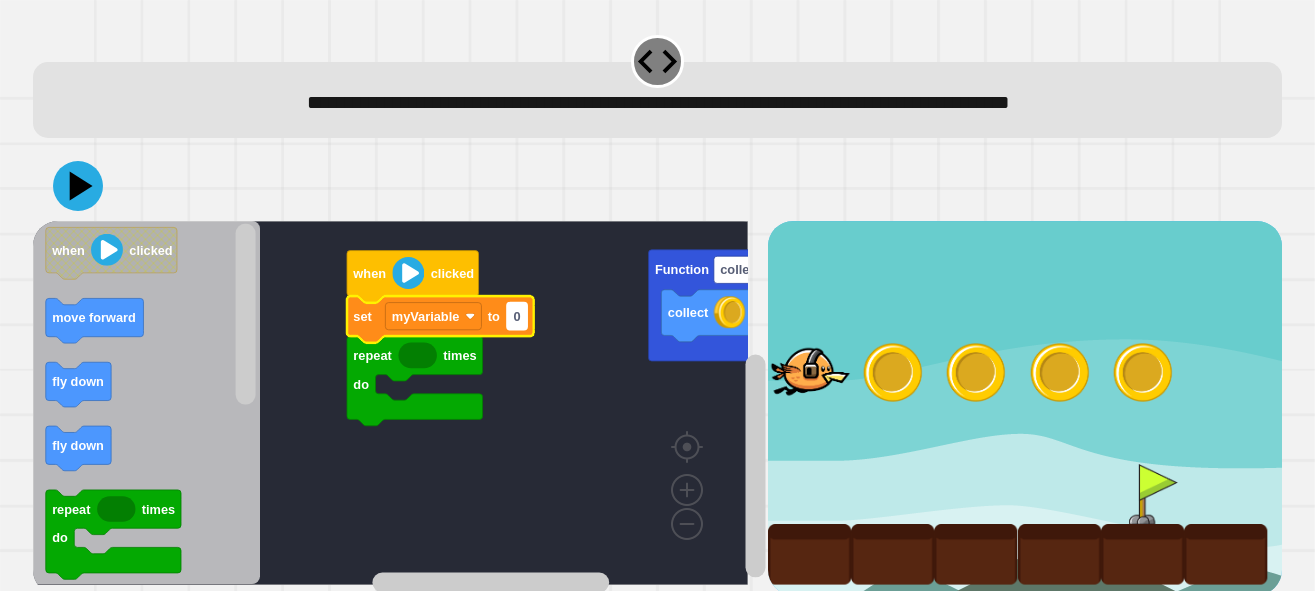 click on "repeat times do set myVariable to 0 when clicked collect Function collectCoin" 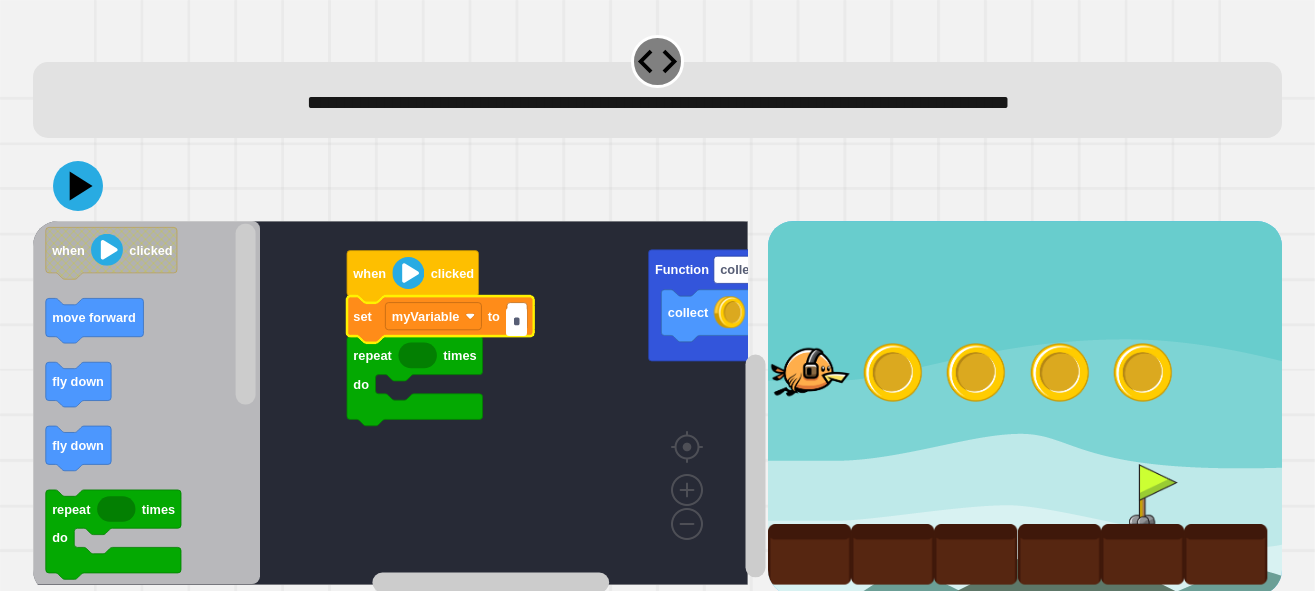 type on "*" 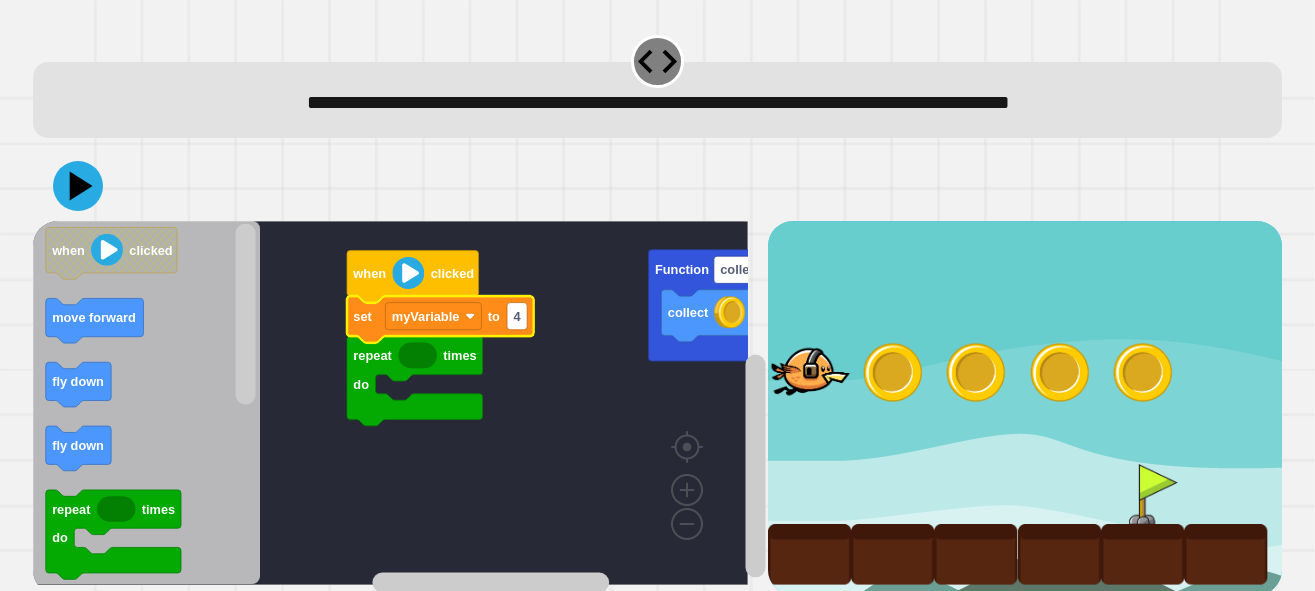 click 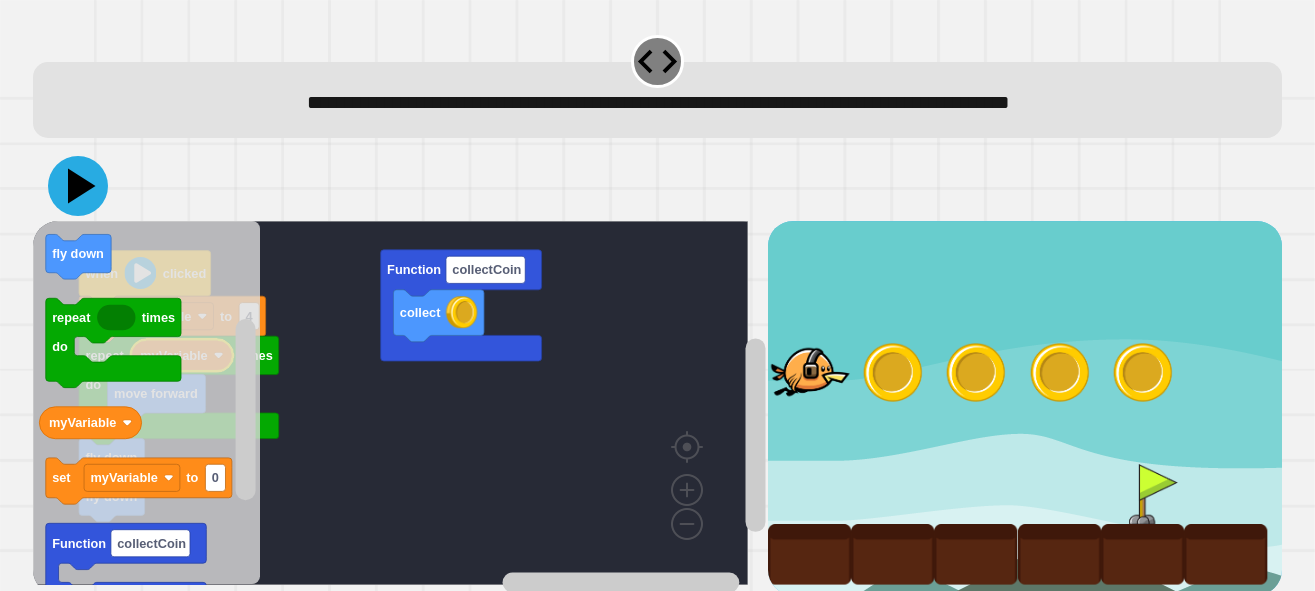 click 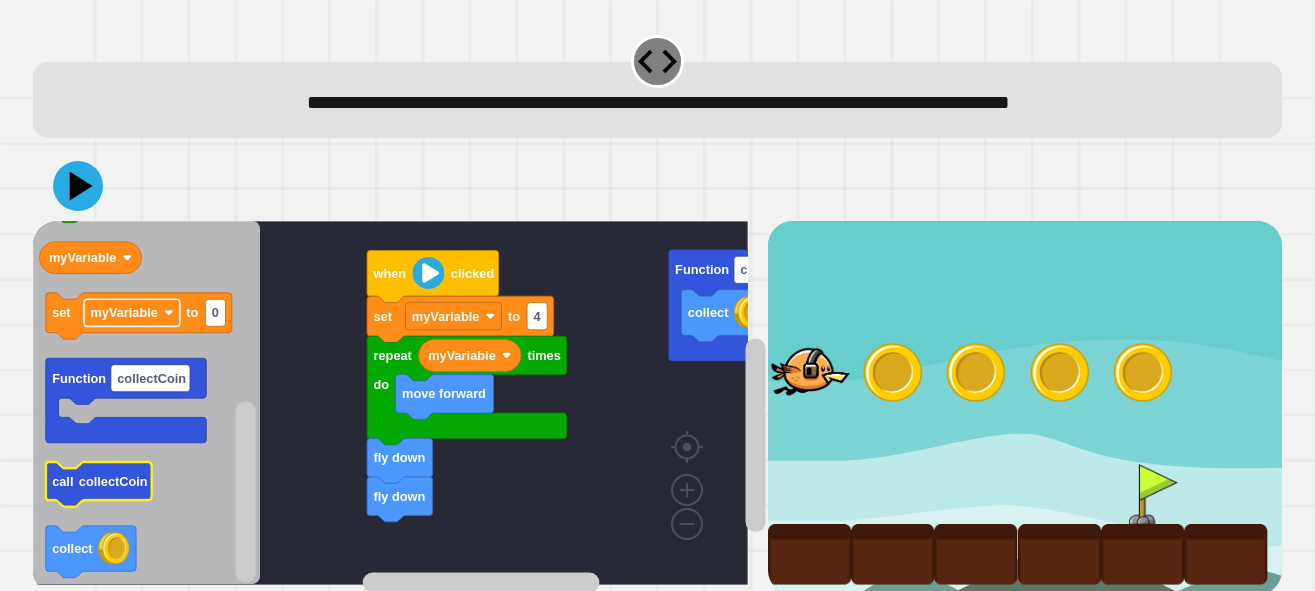 scroll, scrollTop: 11, scrollLeft: 0, axis: vertical 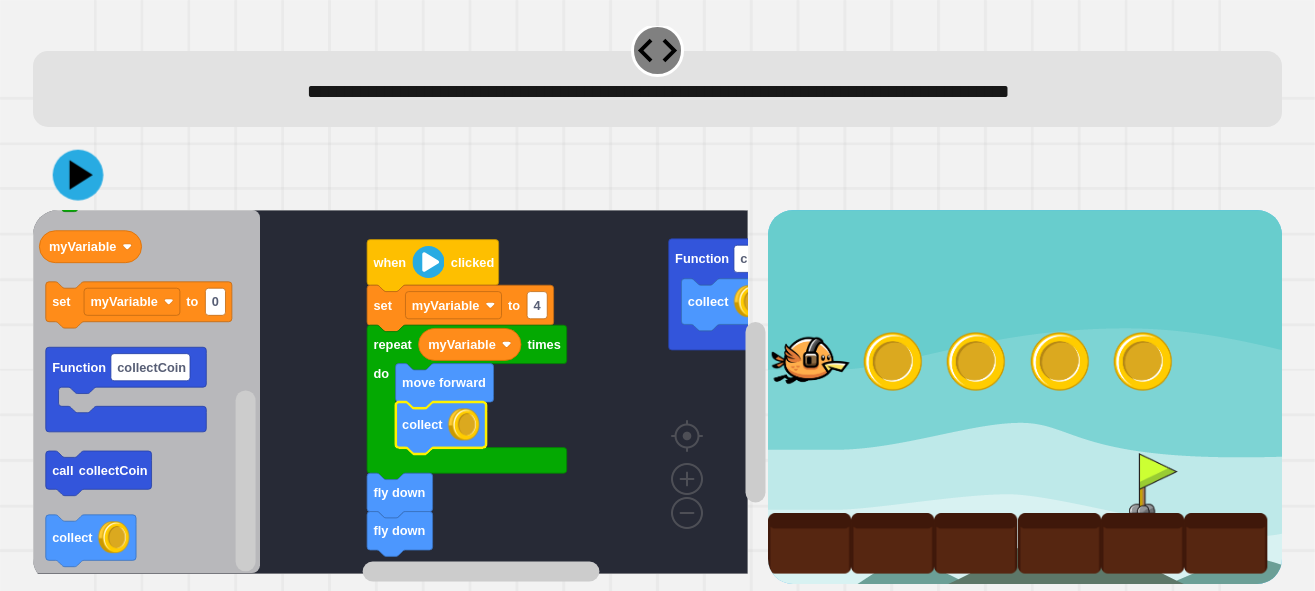 click 